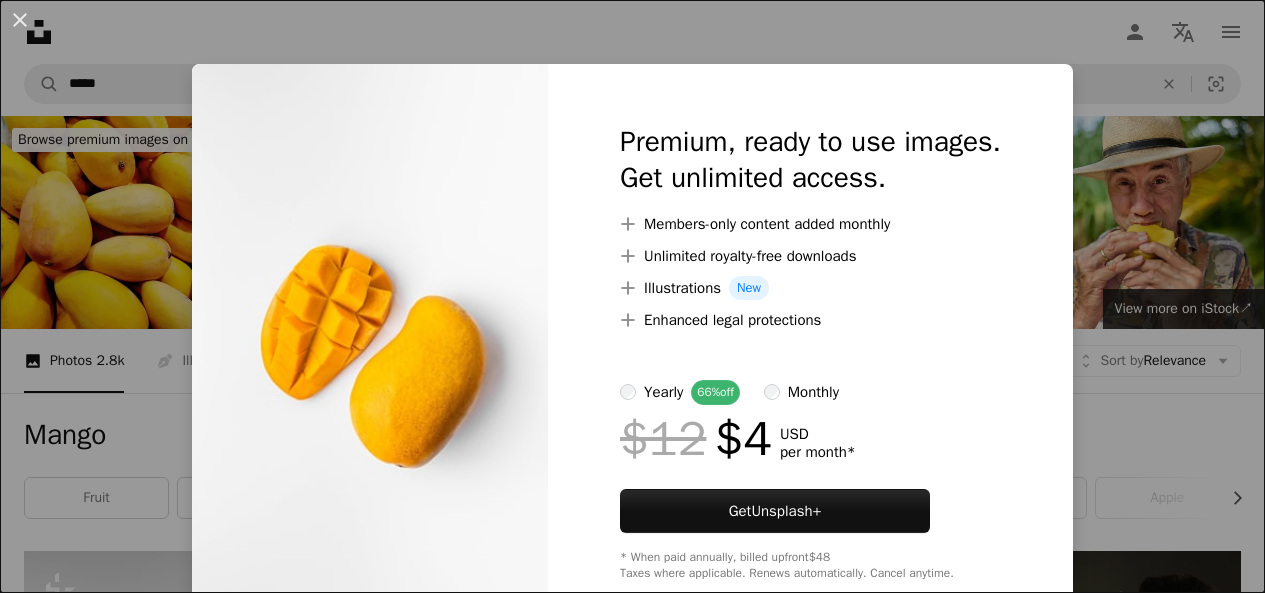 scroll, scrollTop: 600, scrollLeft: 0, axis: vertical 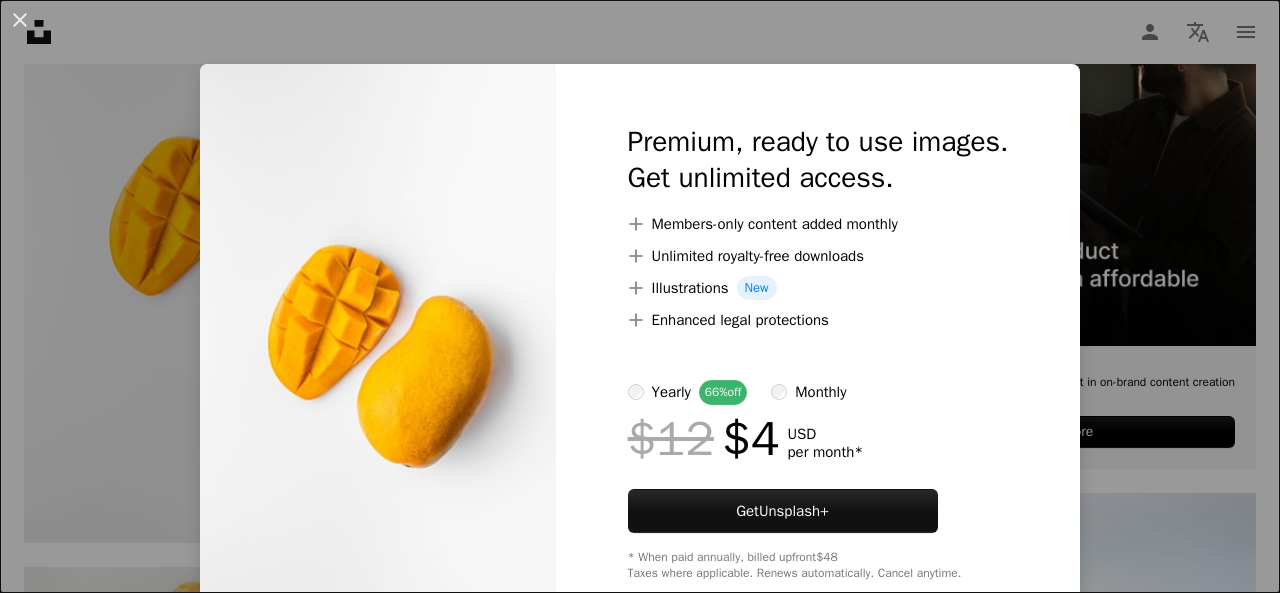 click on "An X shape Premium, ready to use images. Get unlimited access. A plus sign Members-only content added monthly A plus sign Unlimited royalty-free downloads A plus sign Illustrations  New A plus sign Enhanced legal protections yearly 66%  off monthly $12   $4 USD per month * Get  Unsplash+ * When paid annually, billed upfront  $48 Taxes where applicable. Renews automatically. Cancel anytime." at bounding box center (640, 296) 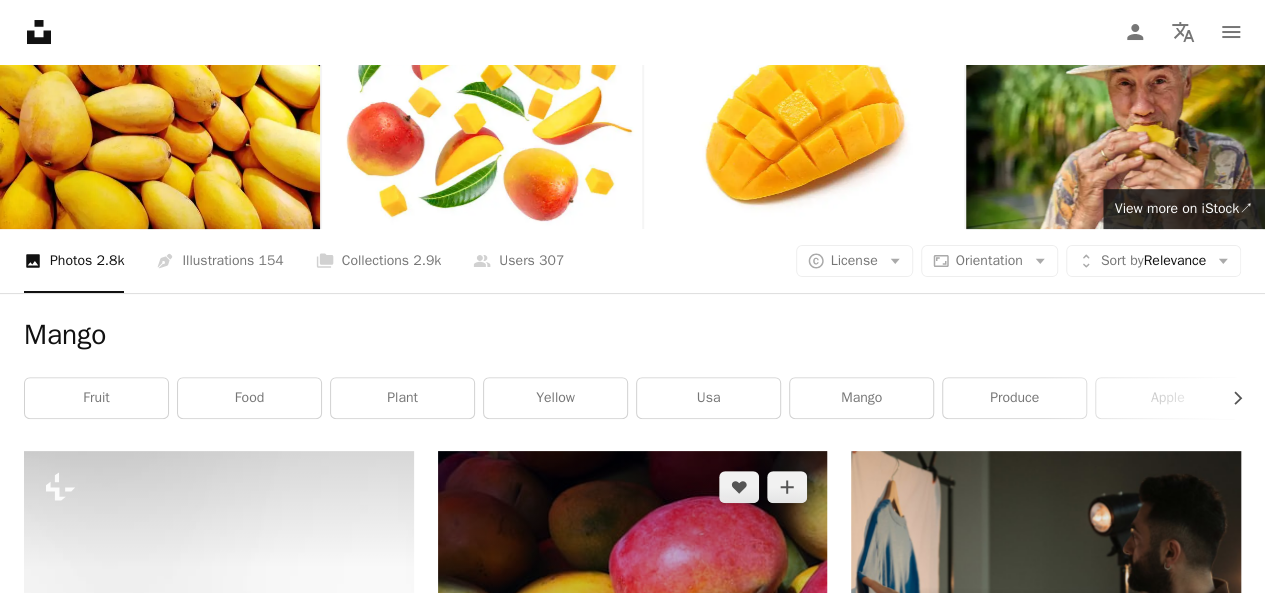 scroll, scrollTop: 0, scrollLeft: 0, axis: both 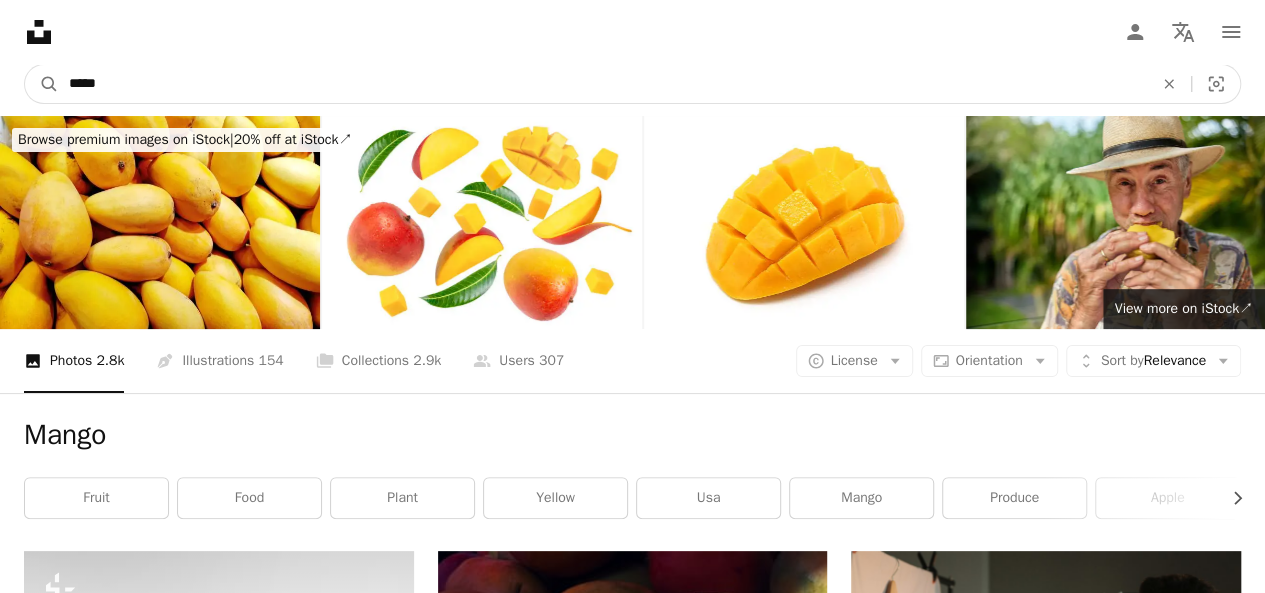click on "*****" at bounding box center (603, 84) 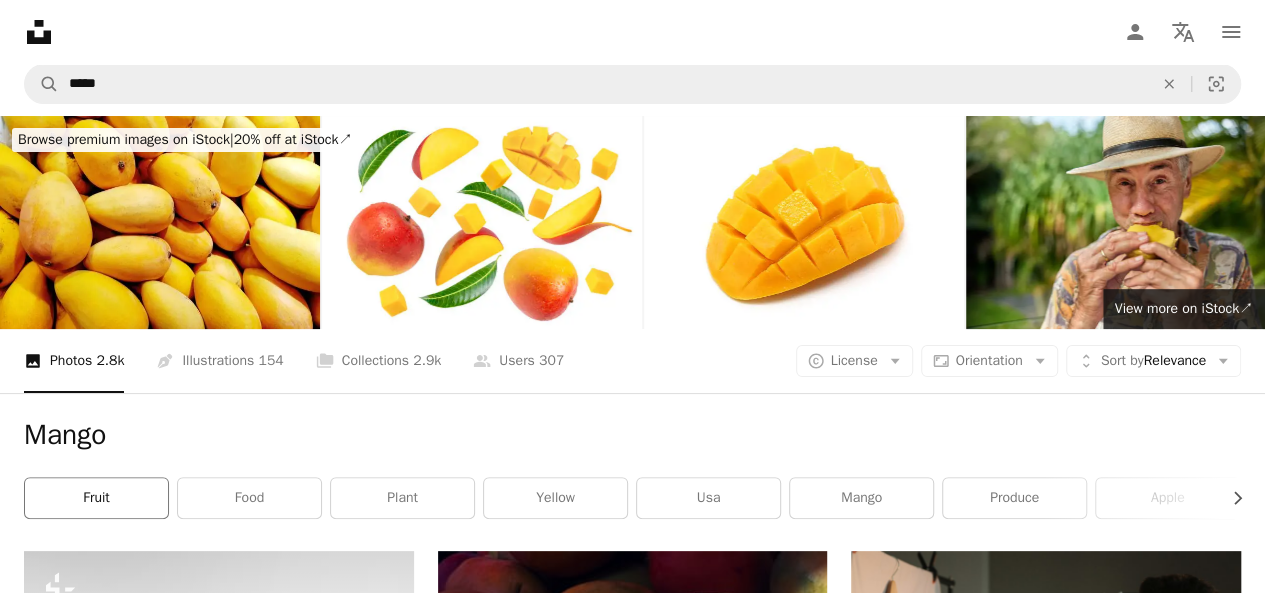 click on "fruit" at bounding box center [96, 498] 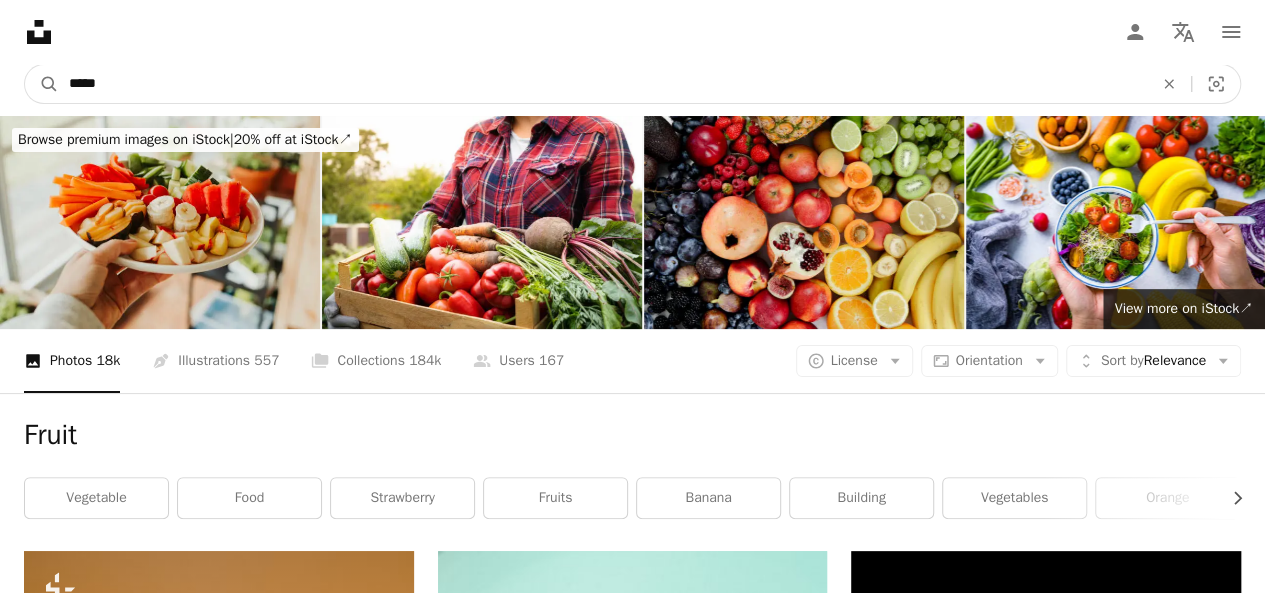 click on "*****" at bounding box center [603, 84] 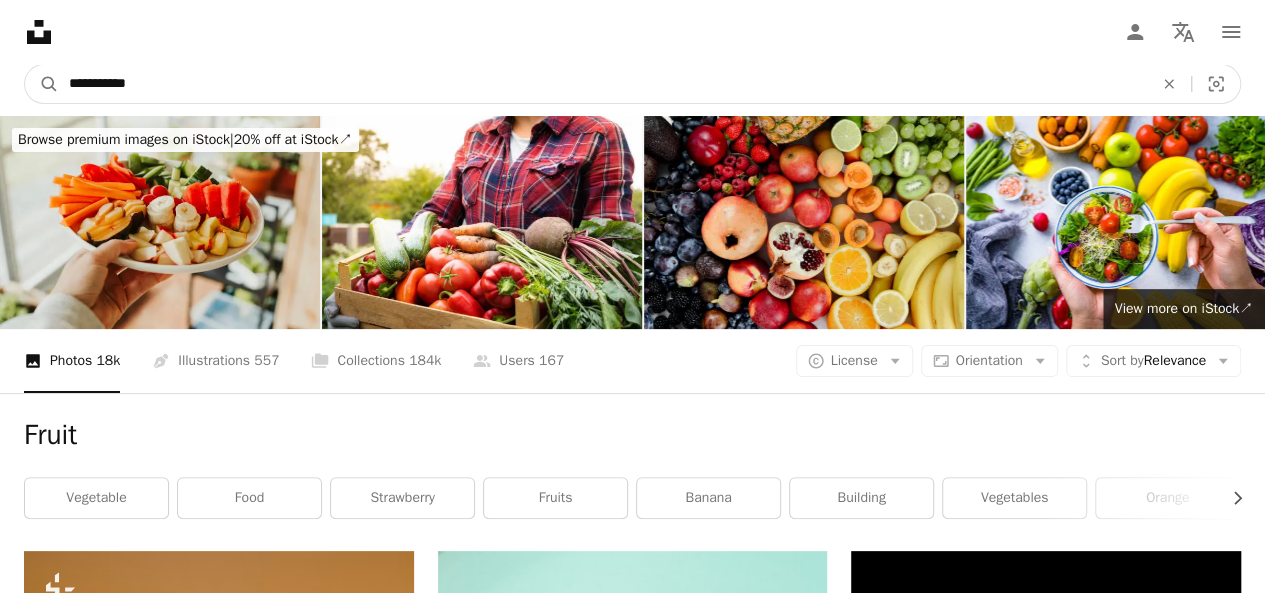 type on "**********" 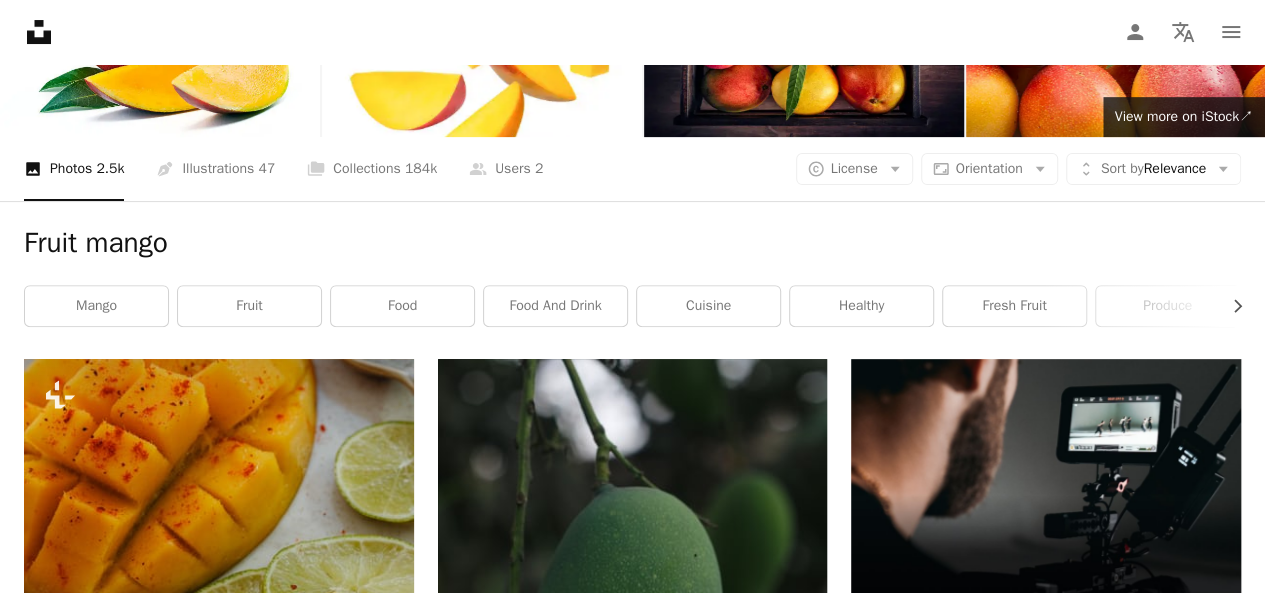 scroll, scrollTop: 0, scrollLeft: 0, axis: both 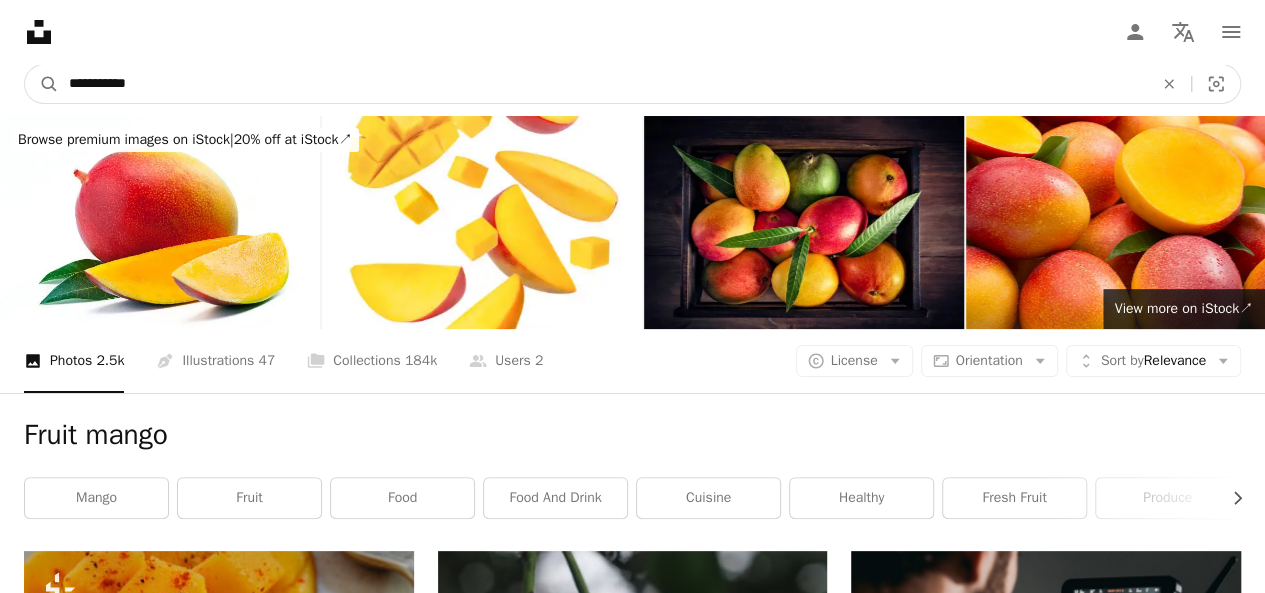 click on "**********" at bounding box center (603, 84) 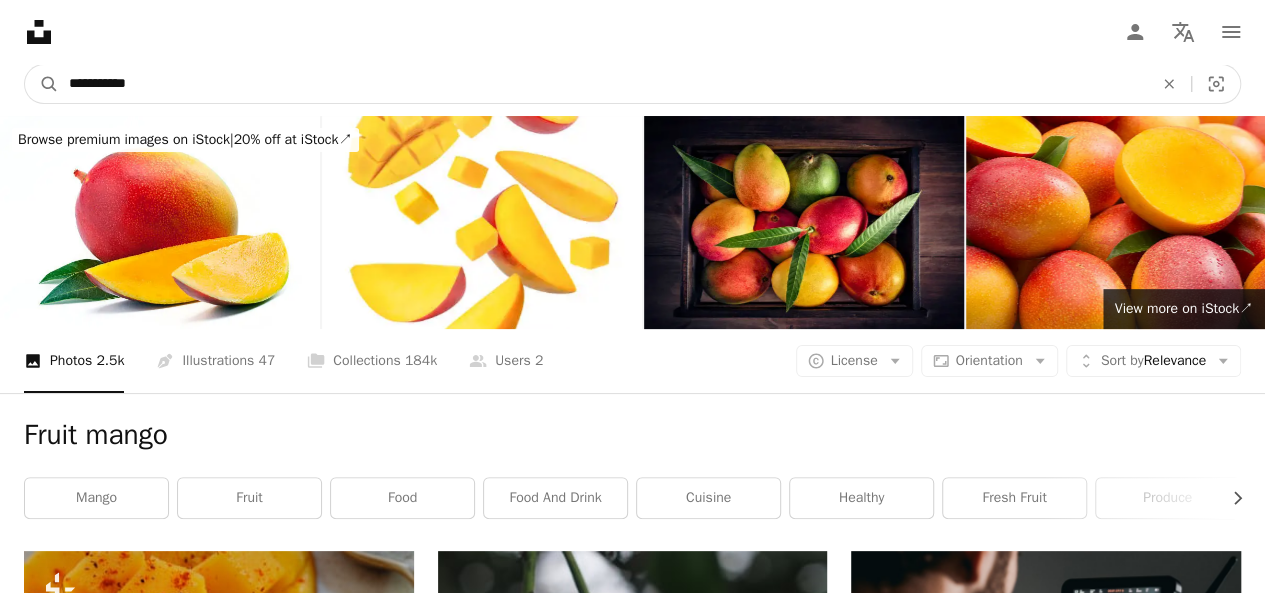 click on "**********" at bounding box center [603, 84] 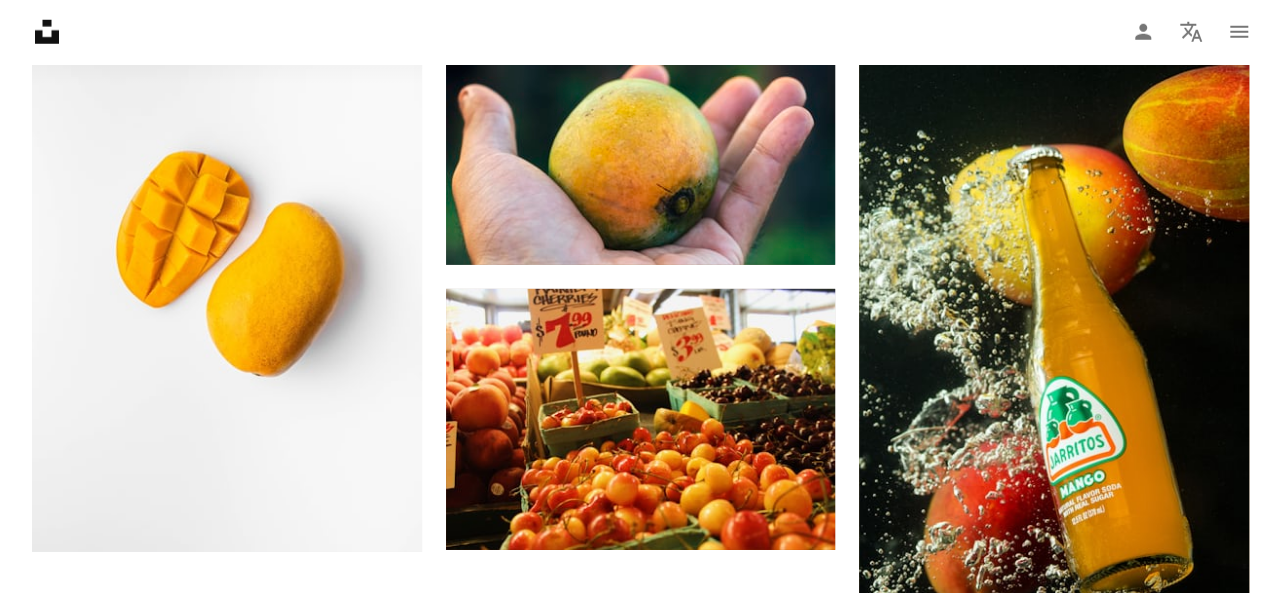 scroll, scrollTop: 2900, scrollLeft: 0, axis: vertical 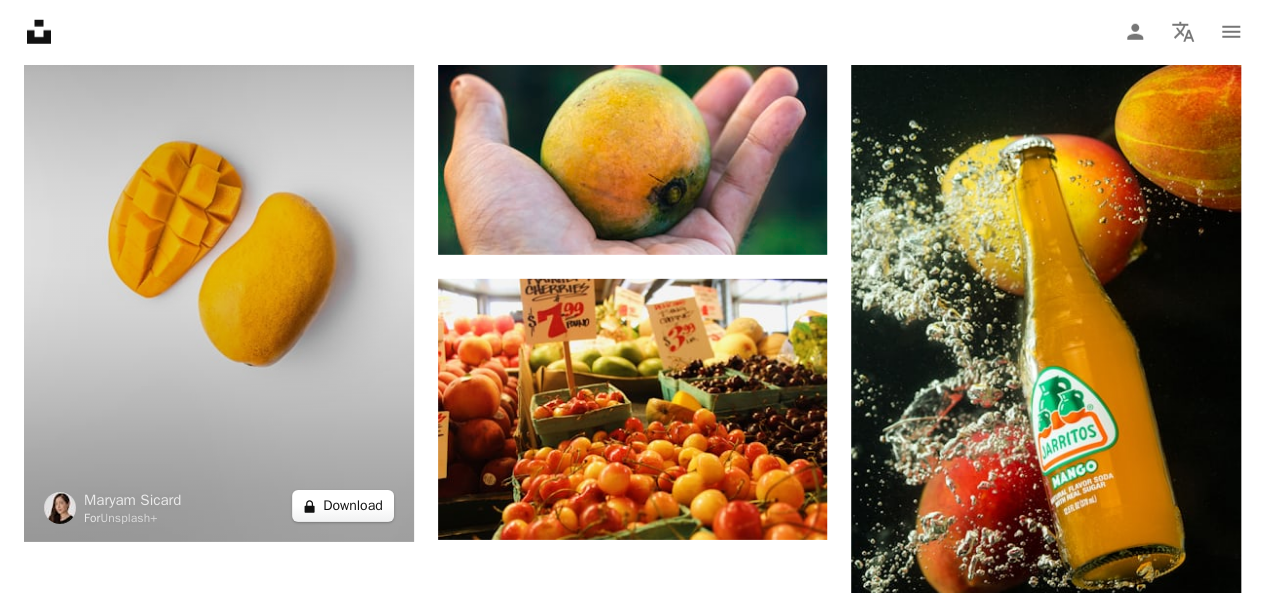 click on "A lock Download" at bounding box center [343, 506] 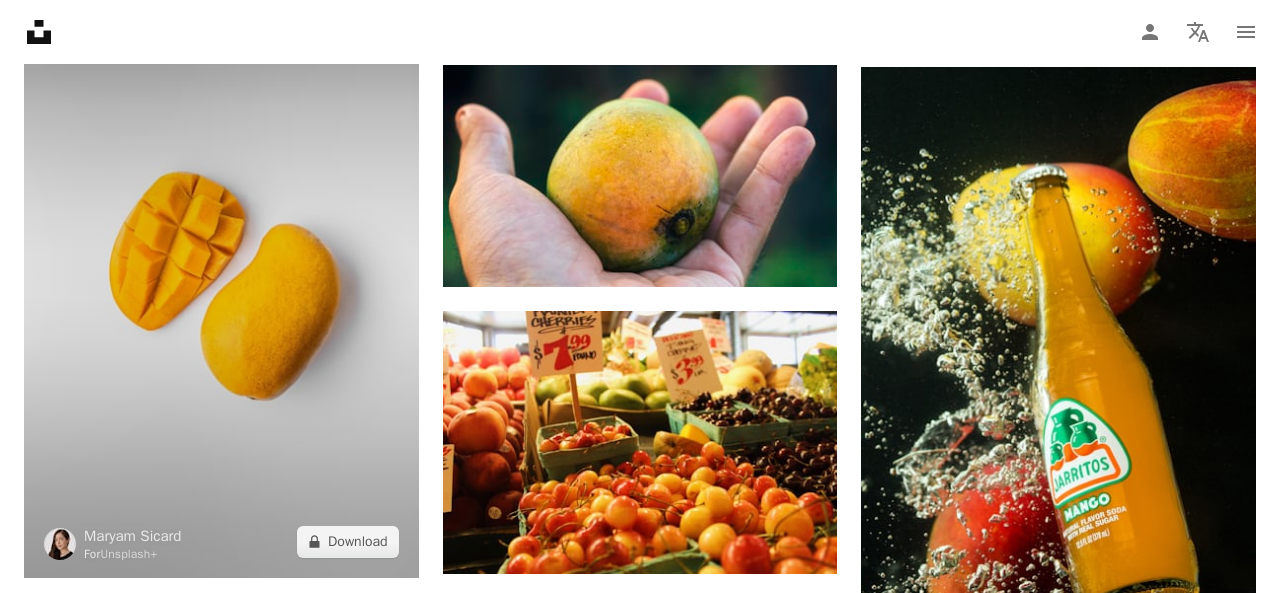 drag, startPoint x: 1146, startPoint y: 176, endPoint x: 96, endPoint y: 428, distance: 1079.8167 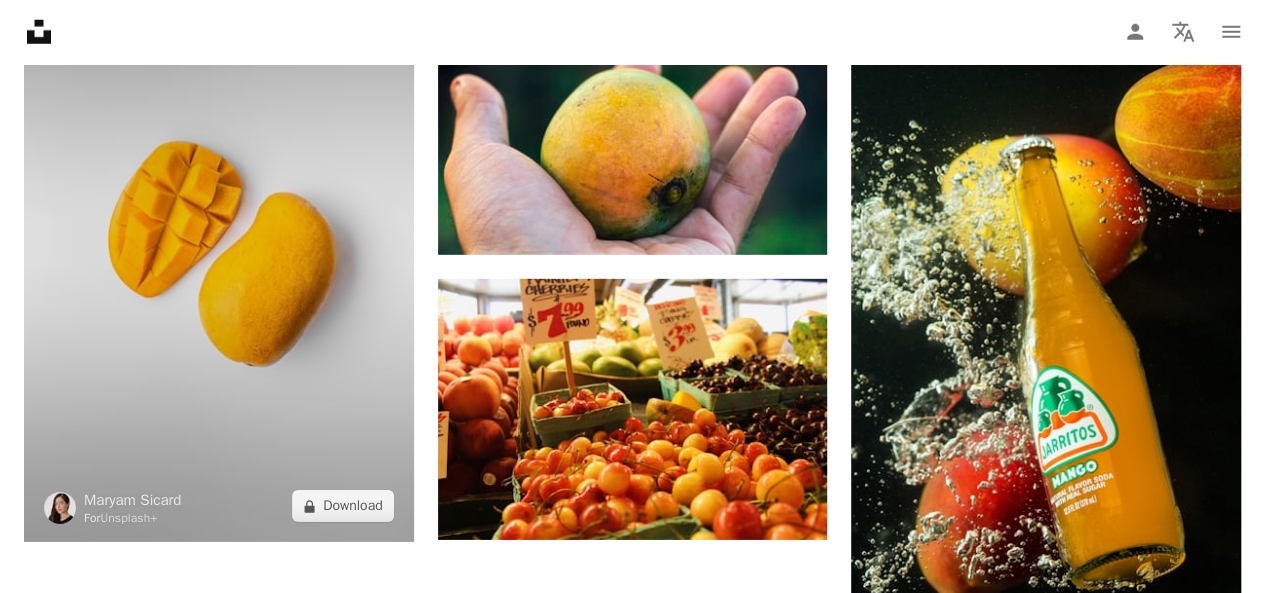 drag, startPoint x: 343, startPoint y: 511, endPoint x: 283, endPoint y: 394, distance: 131.48764 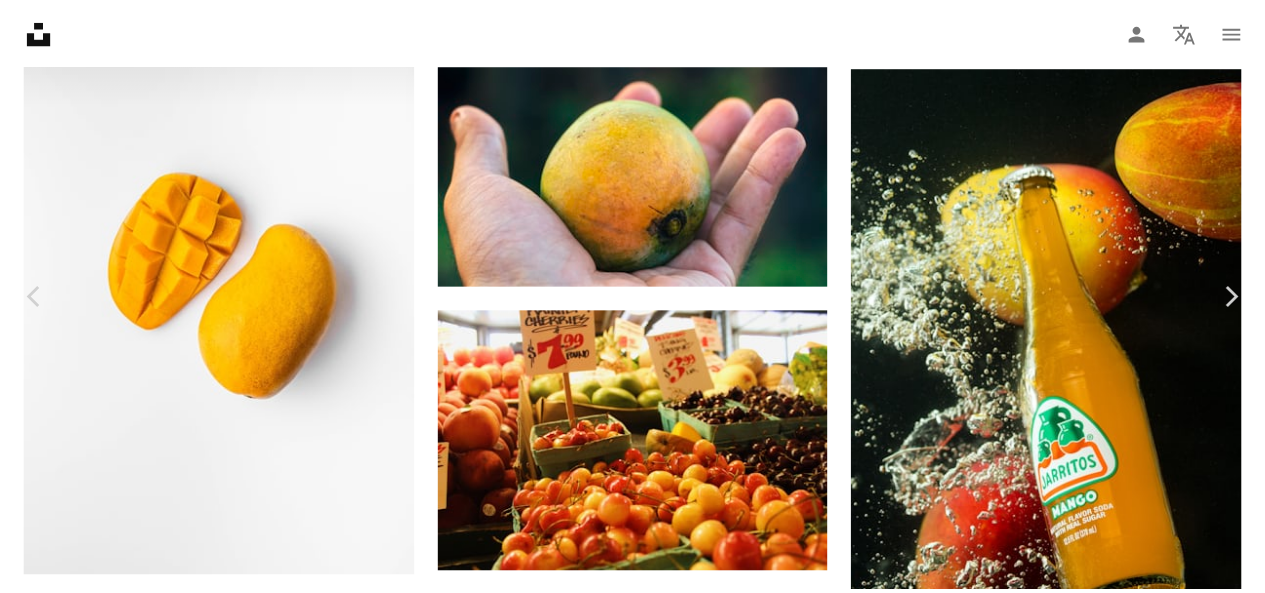 scroll, scrollTop: 0, scrollLeft: 0, axis: both 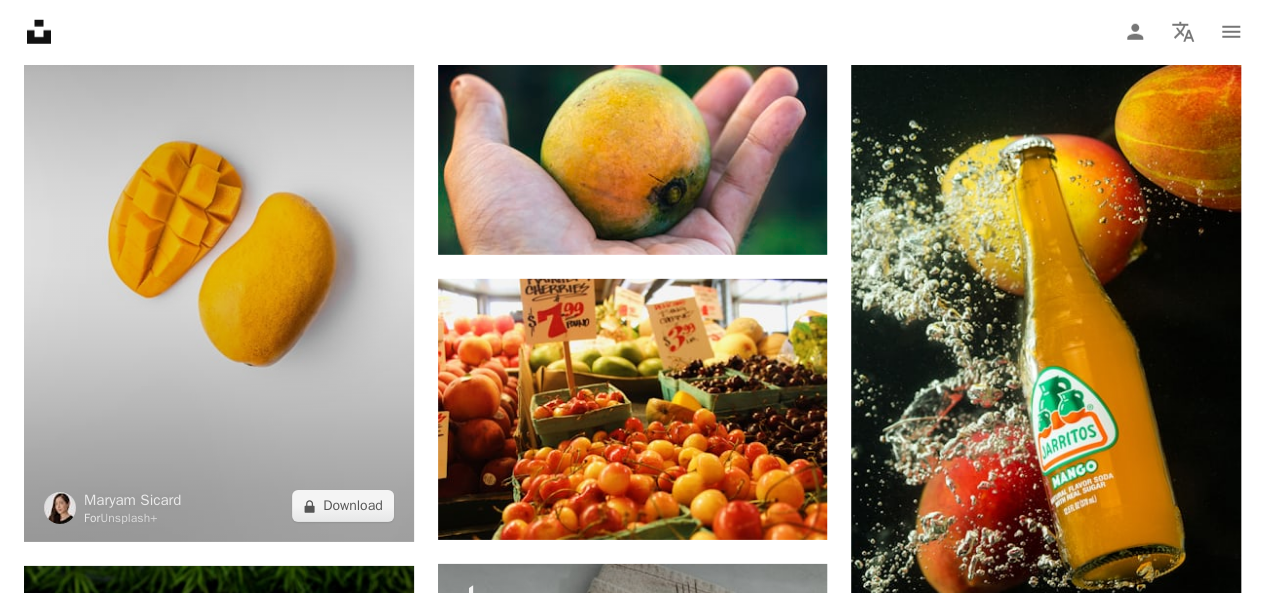 click at bounding box center (219, 250) 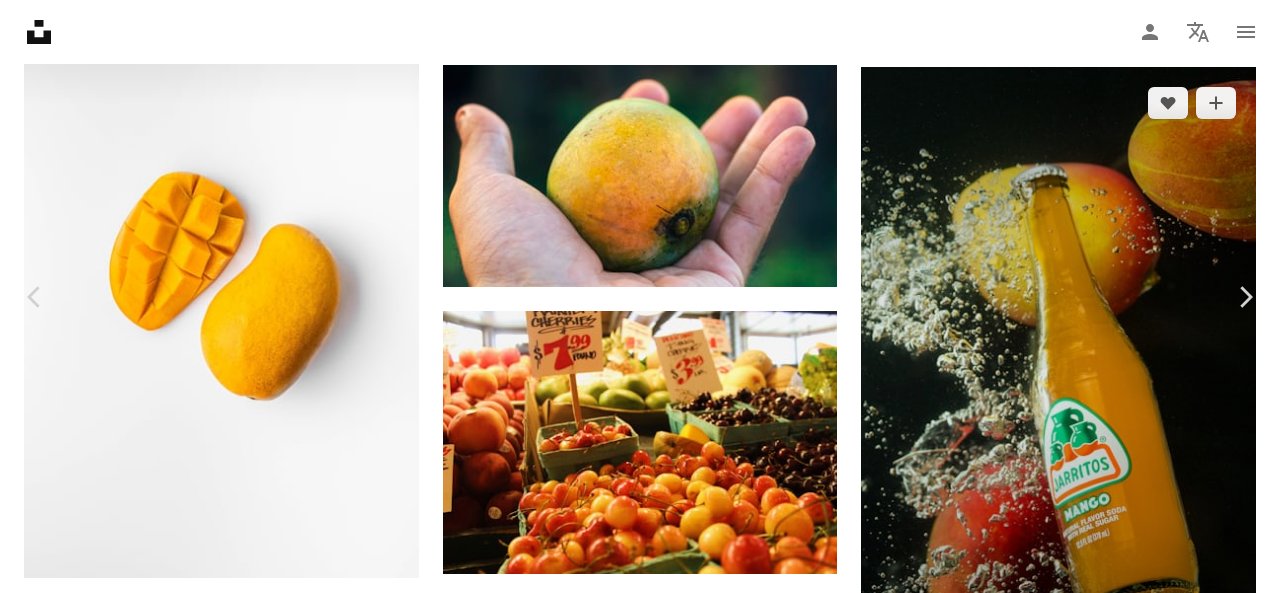 drag, startPoint x: 508, startPoint y: 243, endPoint x: 1010, endPoint y: 113, distance: 518.5596 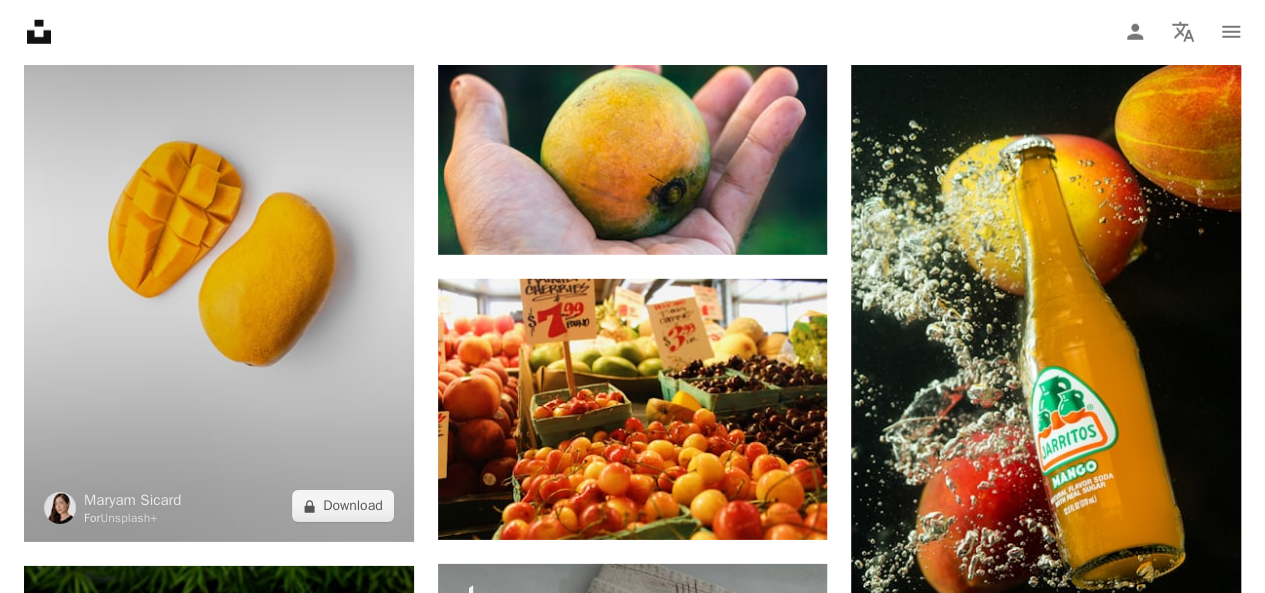 click at bounding box center (219, 250) 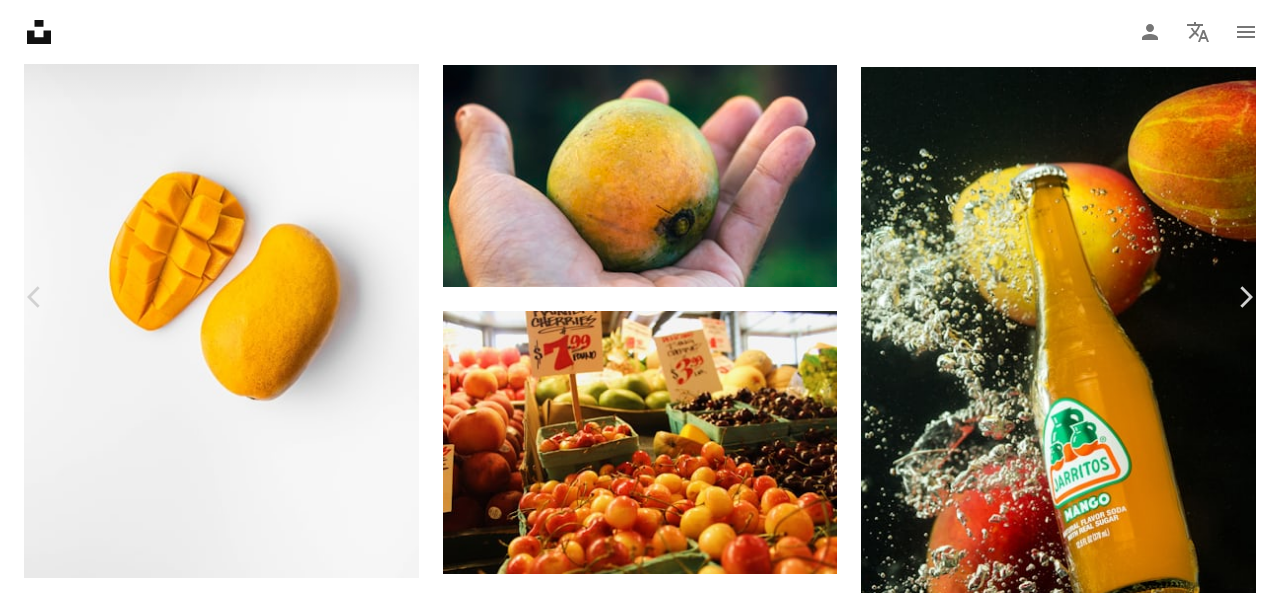 click on "A lock Download" at bounding box center [1119, 5012] 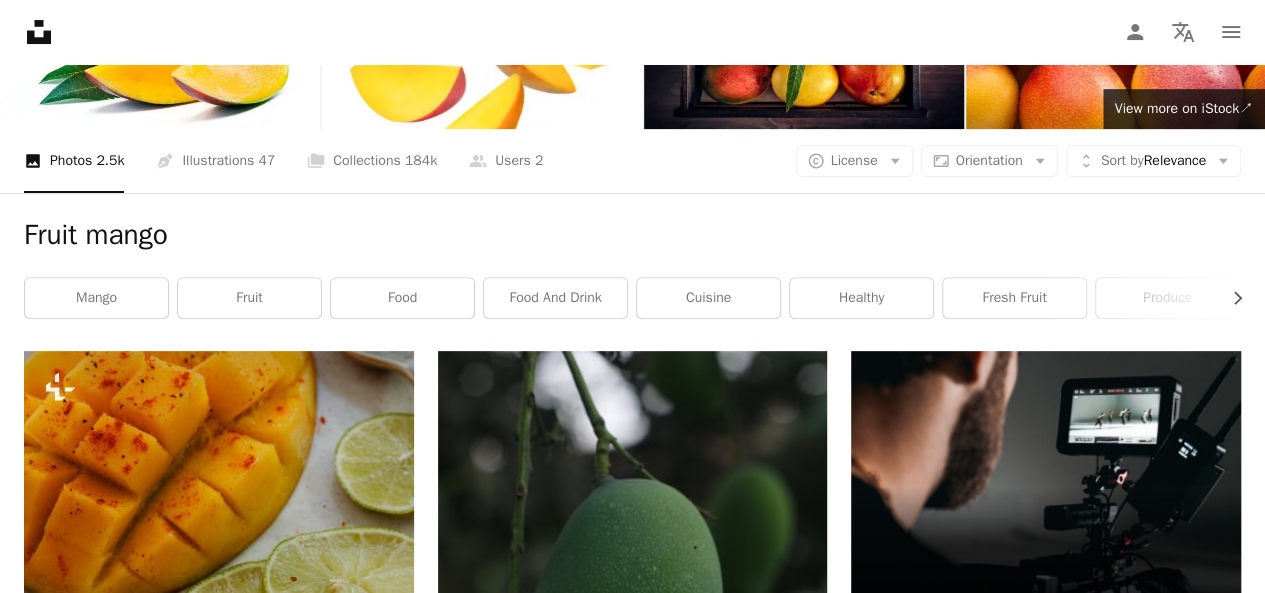 scroll, scrollTop: 300, scrollLeft: 0, axis: vertical 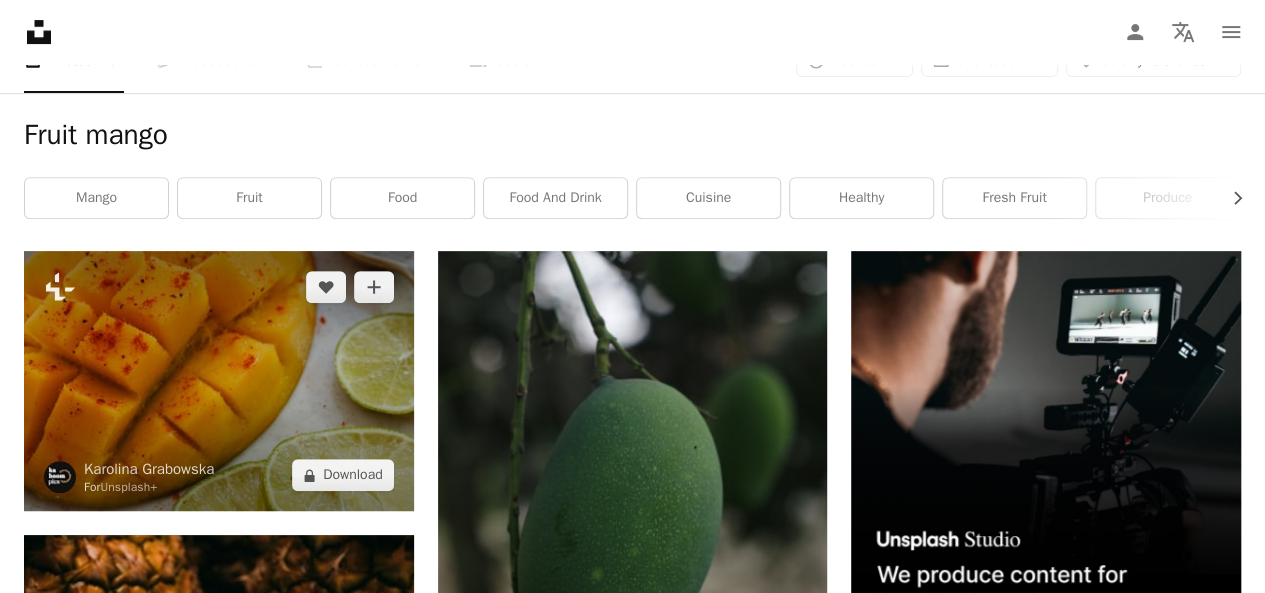 click at bounding box center (219, 381) 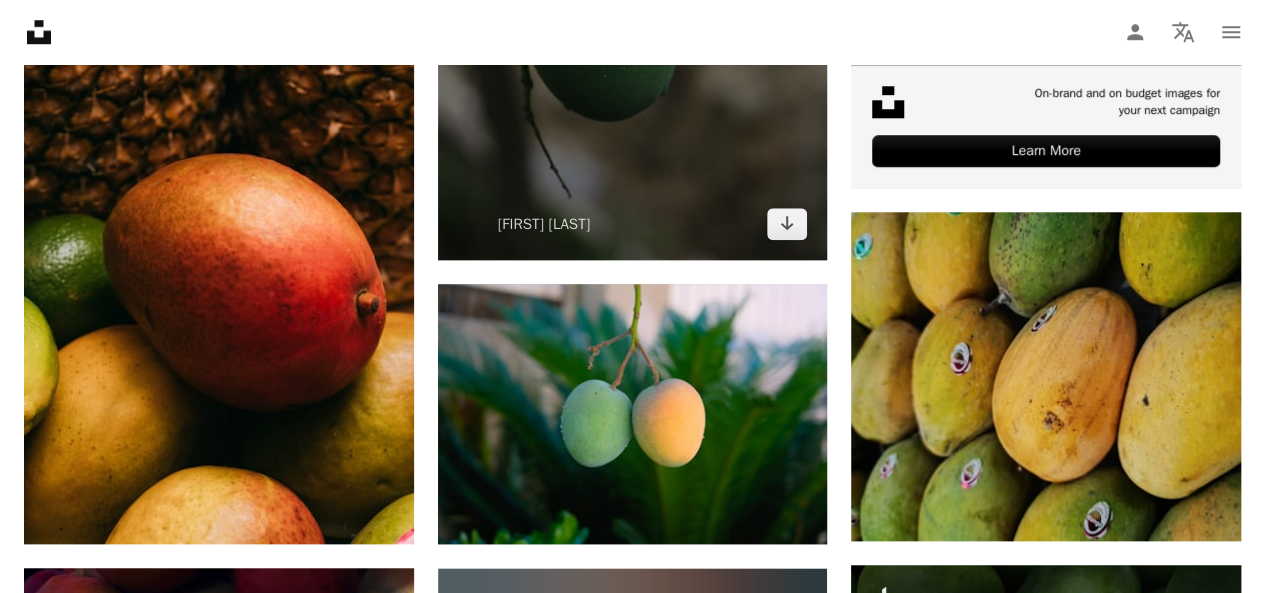 scroll, scrollTop: 900, scrollLeft: 0, axis: vertical 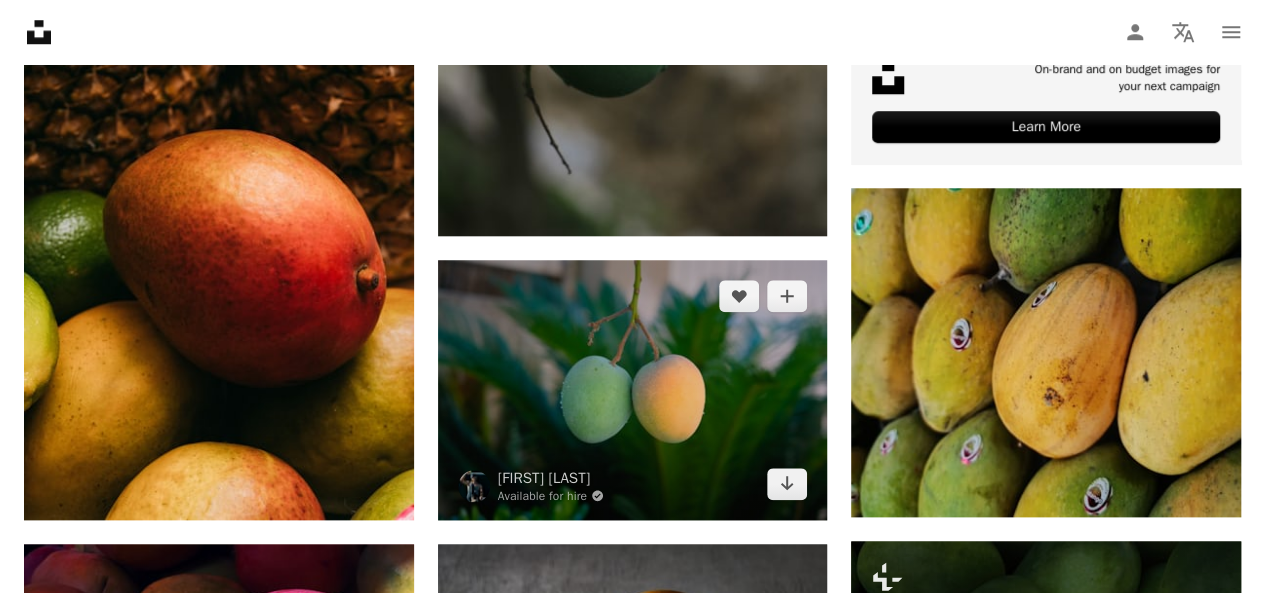 click at bounding box center [633, 390] 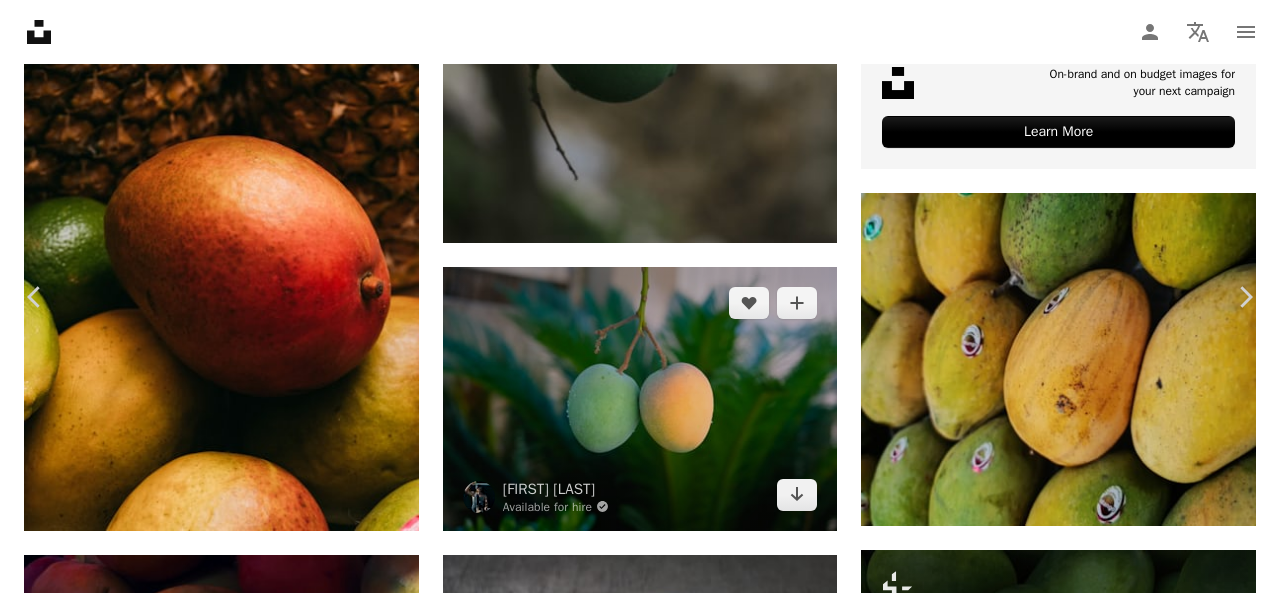 click at bounding box center [632, 4208] 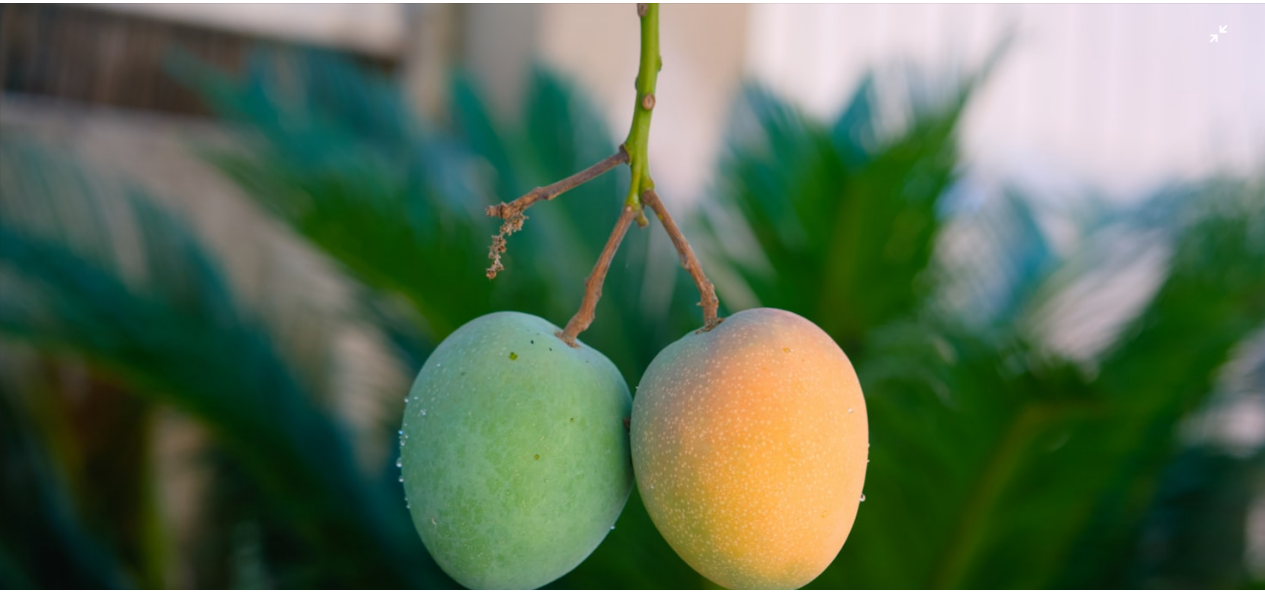 scroll, scrollTop: 0, scrollLeft: 0, axis: both 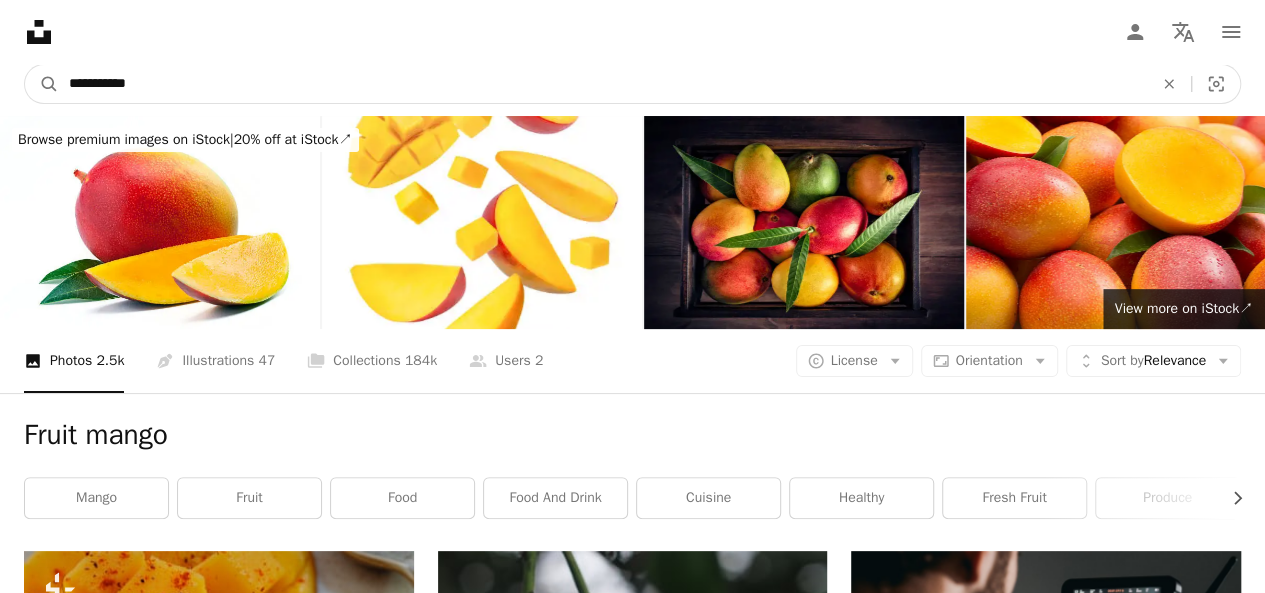 click on "**********" at bounding box center (603, 84) 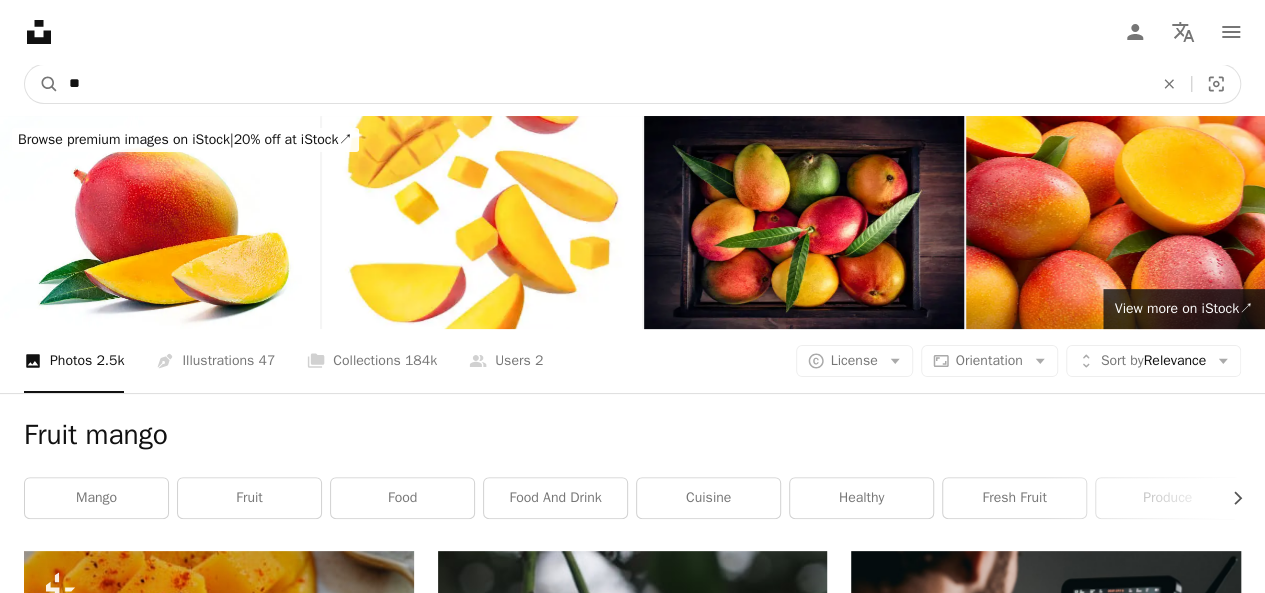 type on "*" 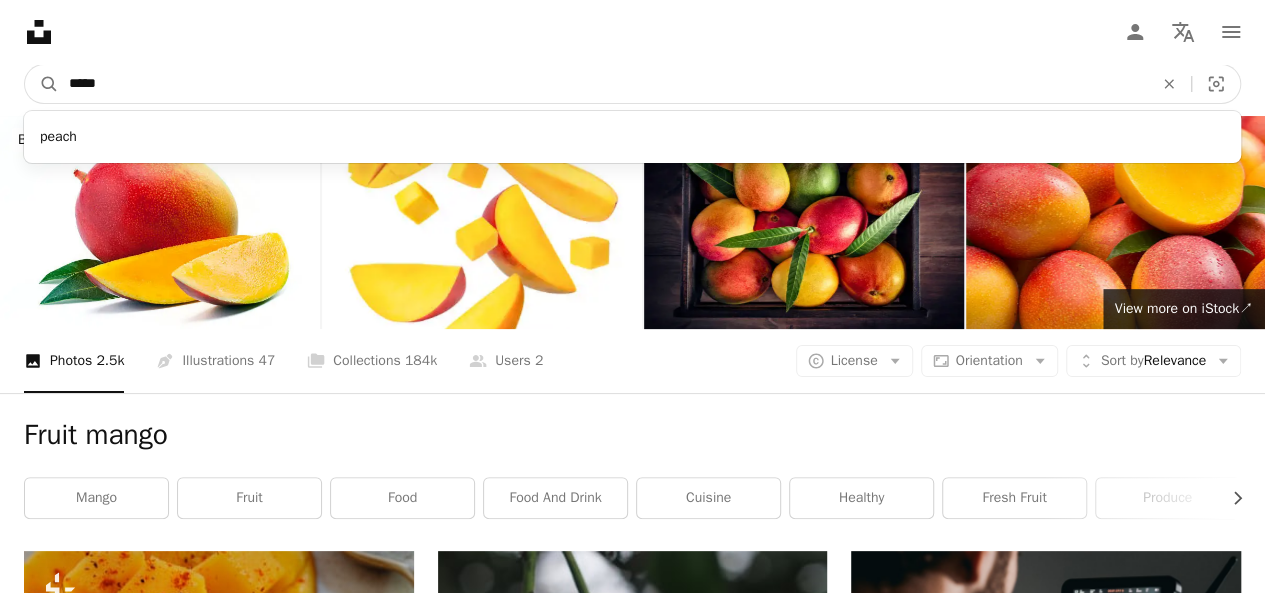 type on "*****" 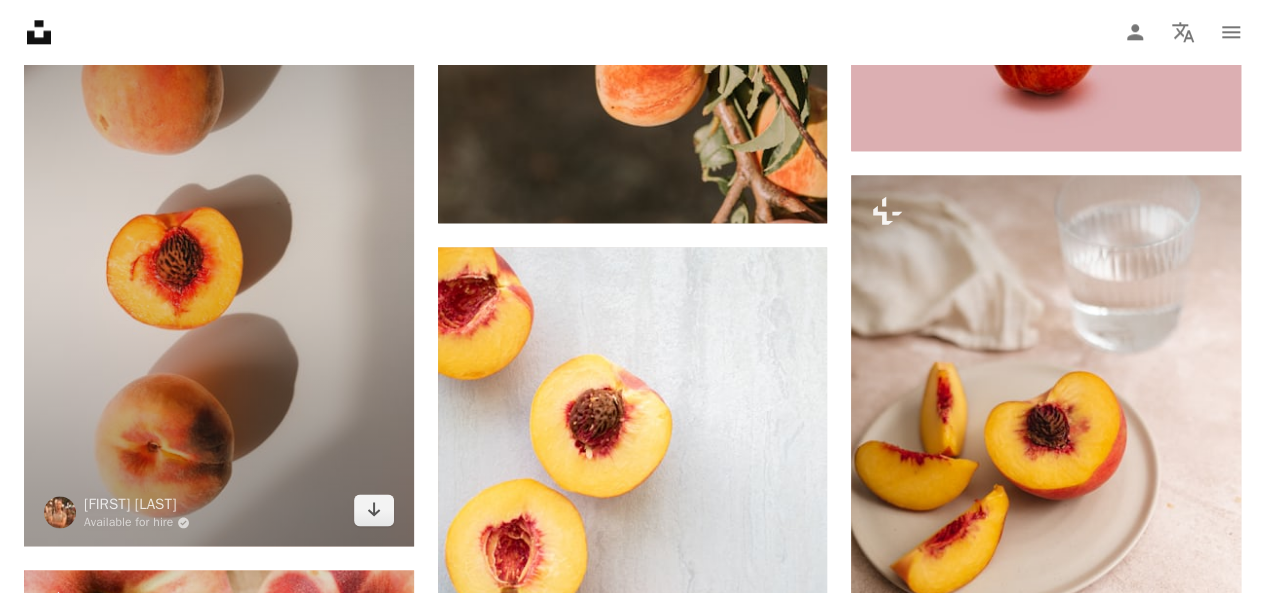 scroll, scrollTop: 1200, scrollLeft: 0, axis: vertical 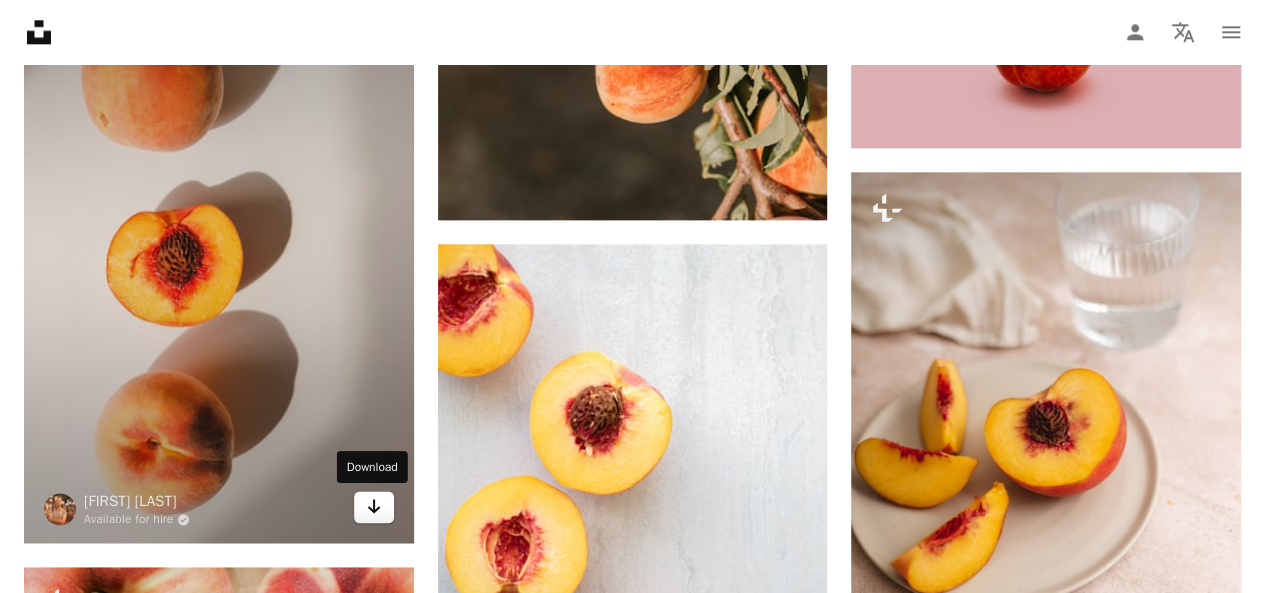 click on "Arrow pointing down" 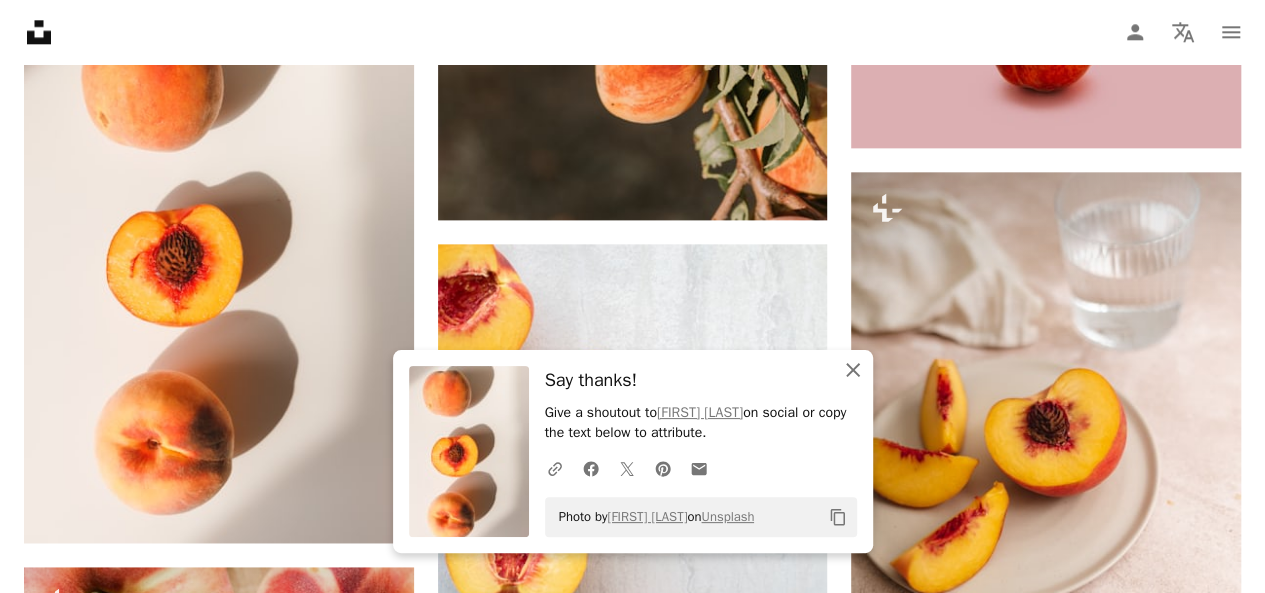 click 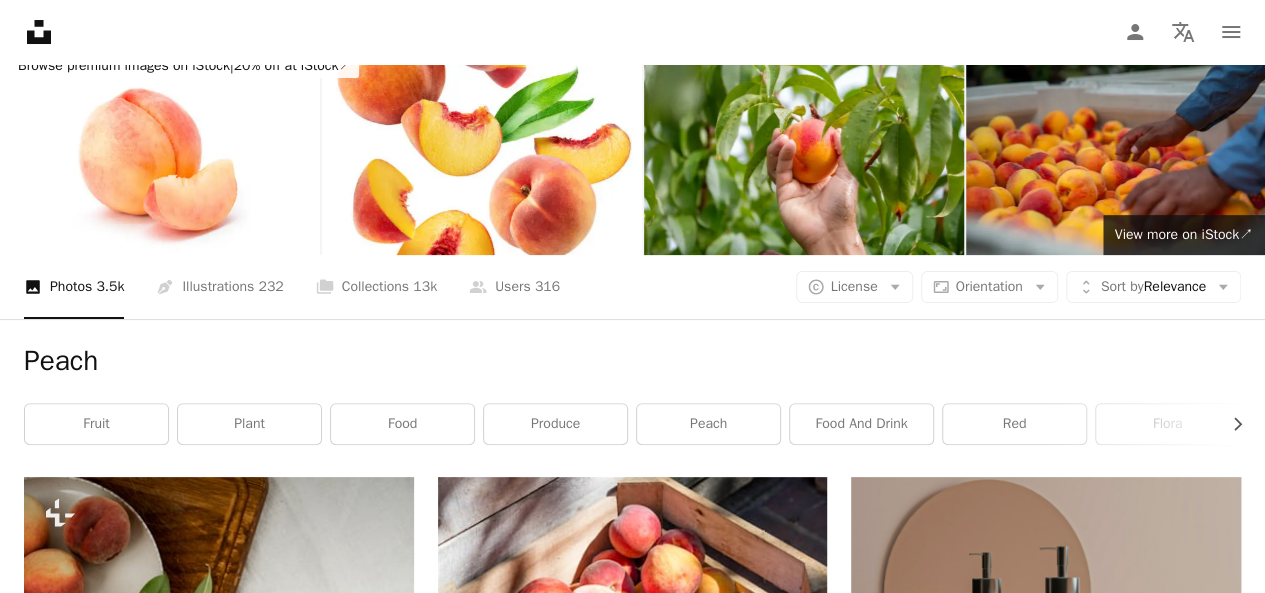 scroll, scrollTop: 0, scrollLeft: 0, axis: both 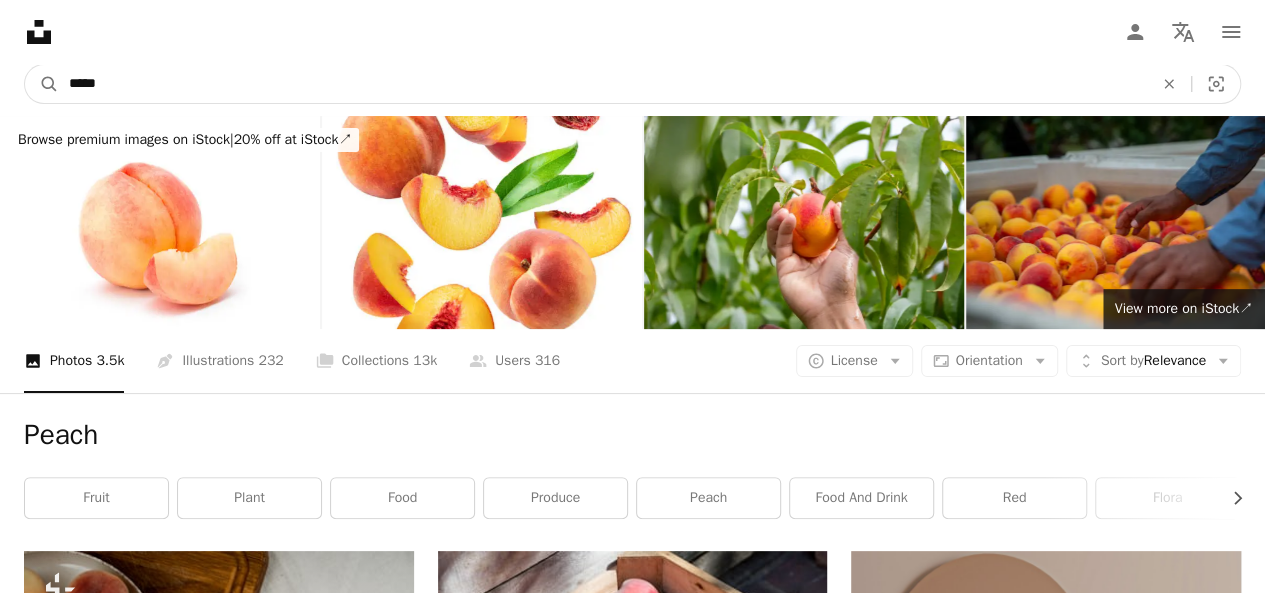 click on "*****" at bounding box center (603, 84) 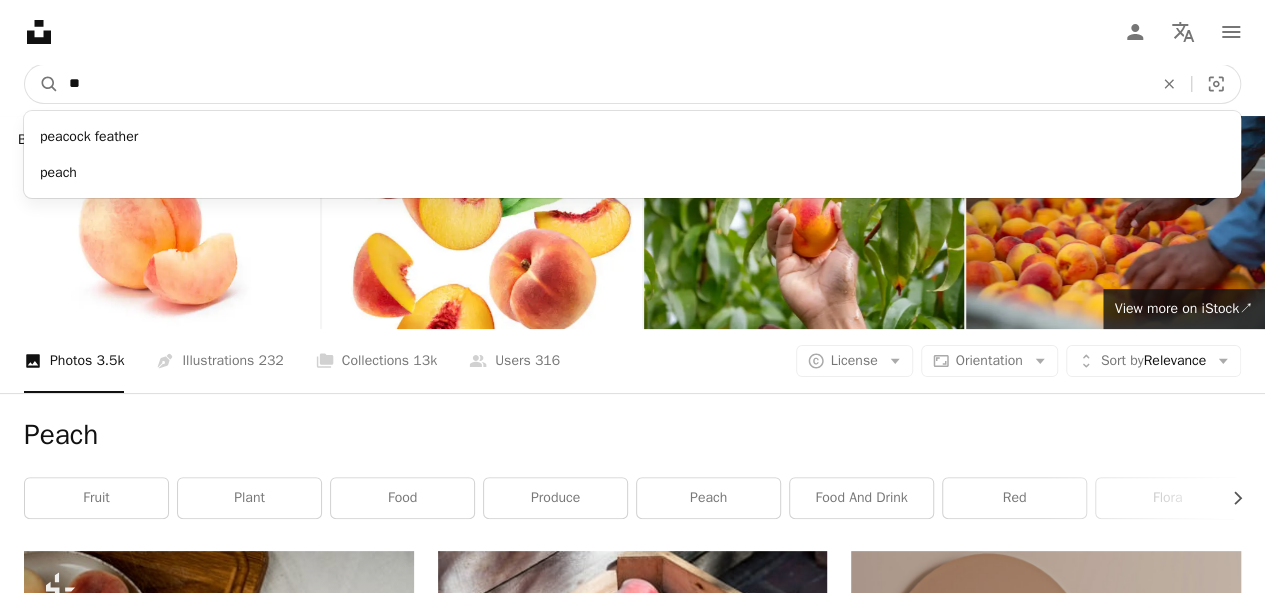 type on "*" 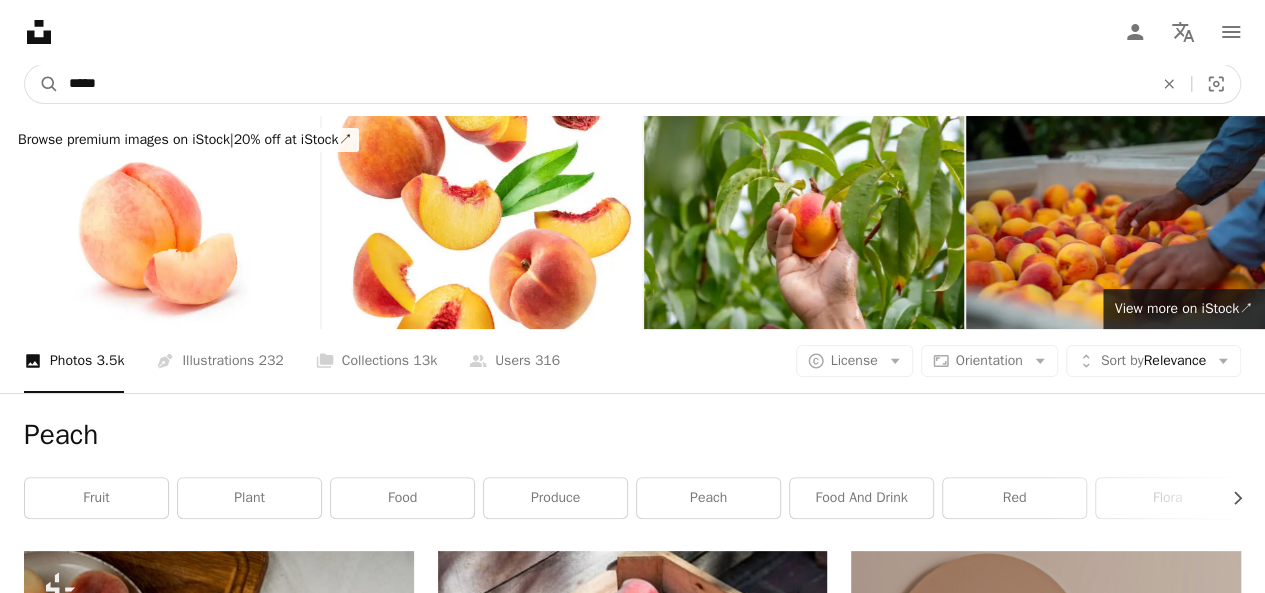 type on "*****" 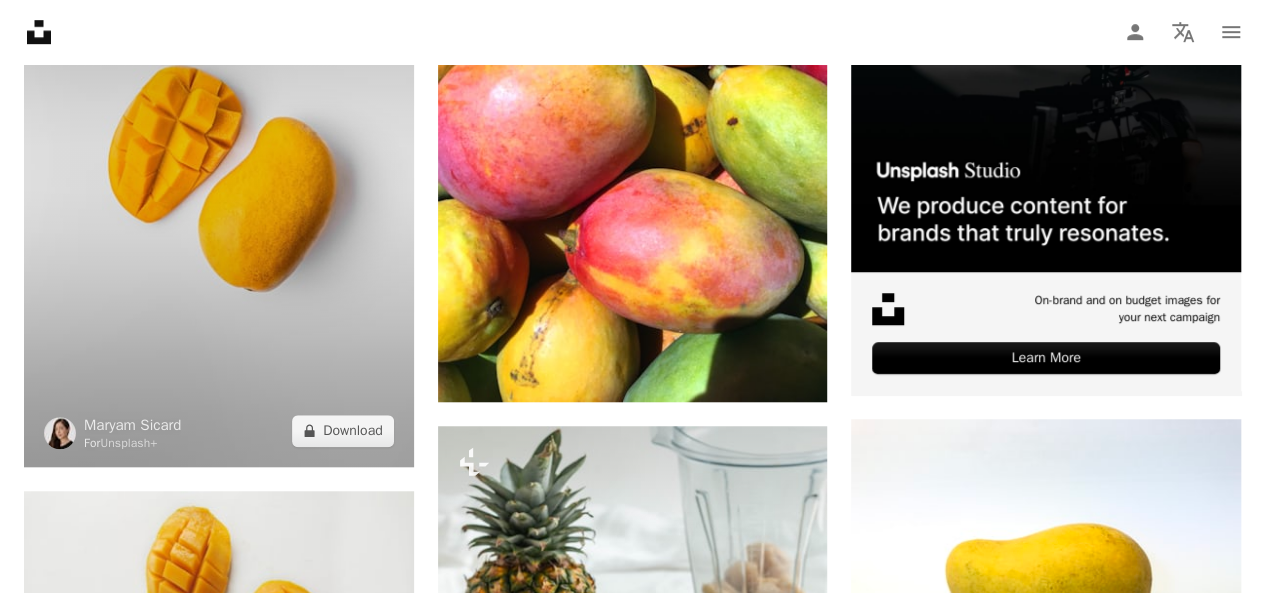 scroll, scrollTop: 700, scrollLeft: 0, axis: vertical 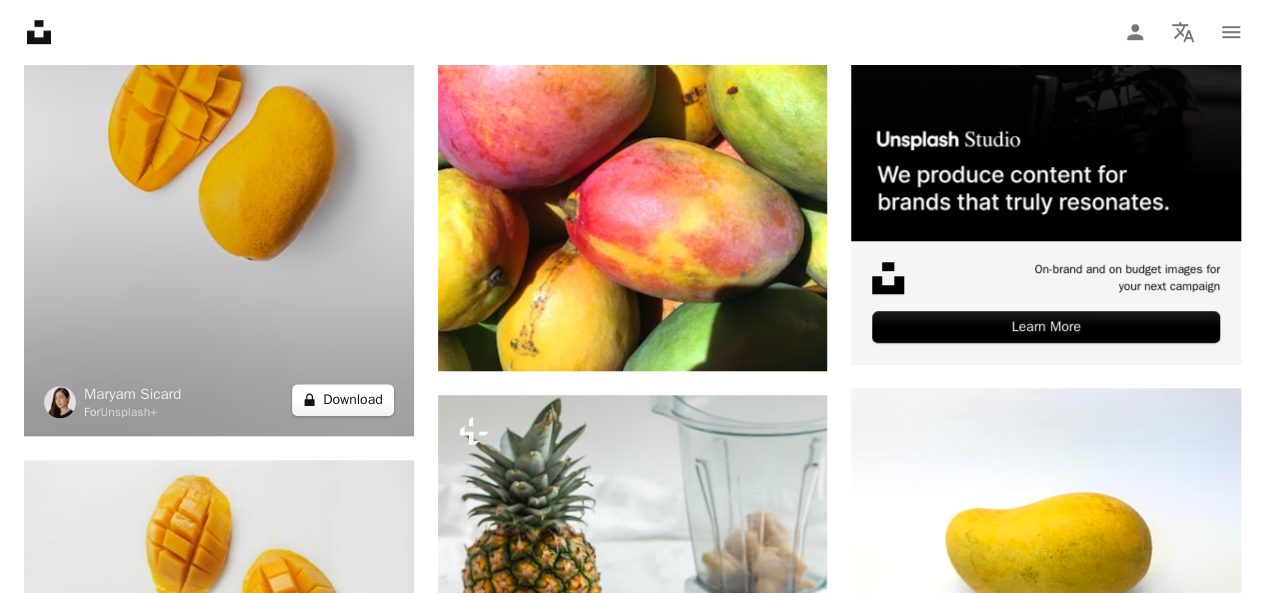 click on "A lock Download" at bounding box center [343, 400] 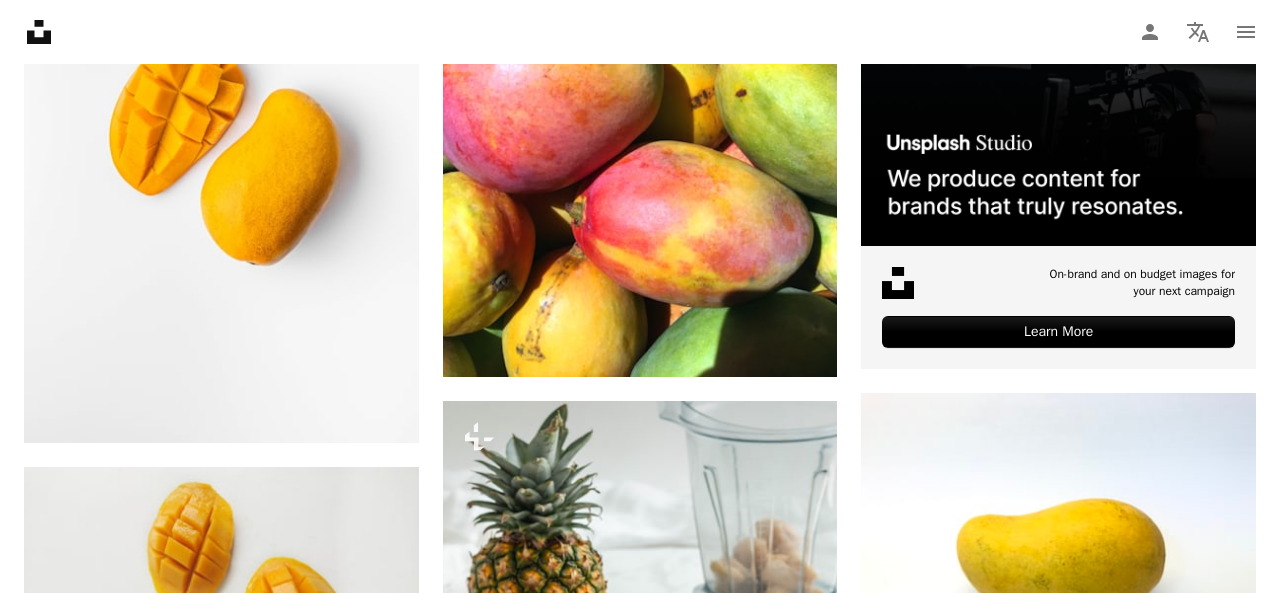 click on "An X shape Premium, ready to use images. Get unlimited access. A plus sign Members-only content added monthly A plus sign Unlimited royalty-free downloads A plus sign Illustrations  New A plus sign Enhanced legal protections yearly 66%  off monthly $12   $4 USD per month * Get  Unsplash+ * When paid annually, billed upfront  $48 Taxes where applicable. Renews automatically. Cancel anytime." at bounding box center (640, 4783) 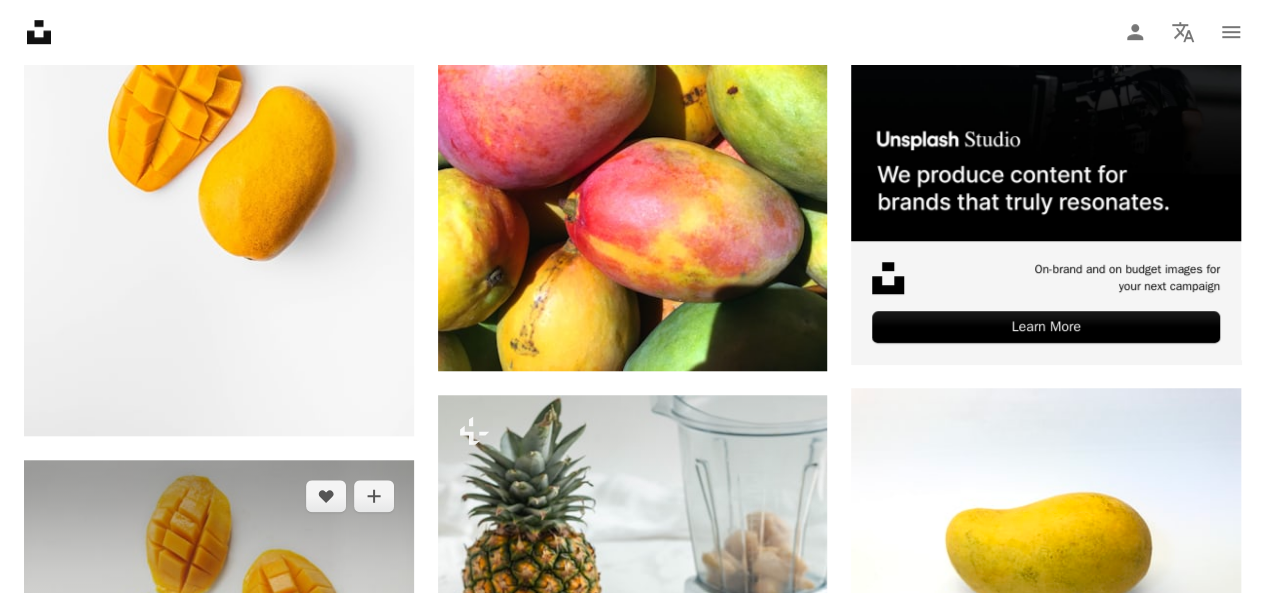 scroll, scrollTop: 1000, scrollLeft: 0, axis: vertical 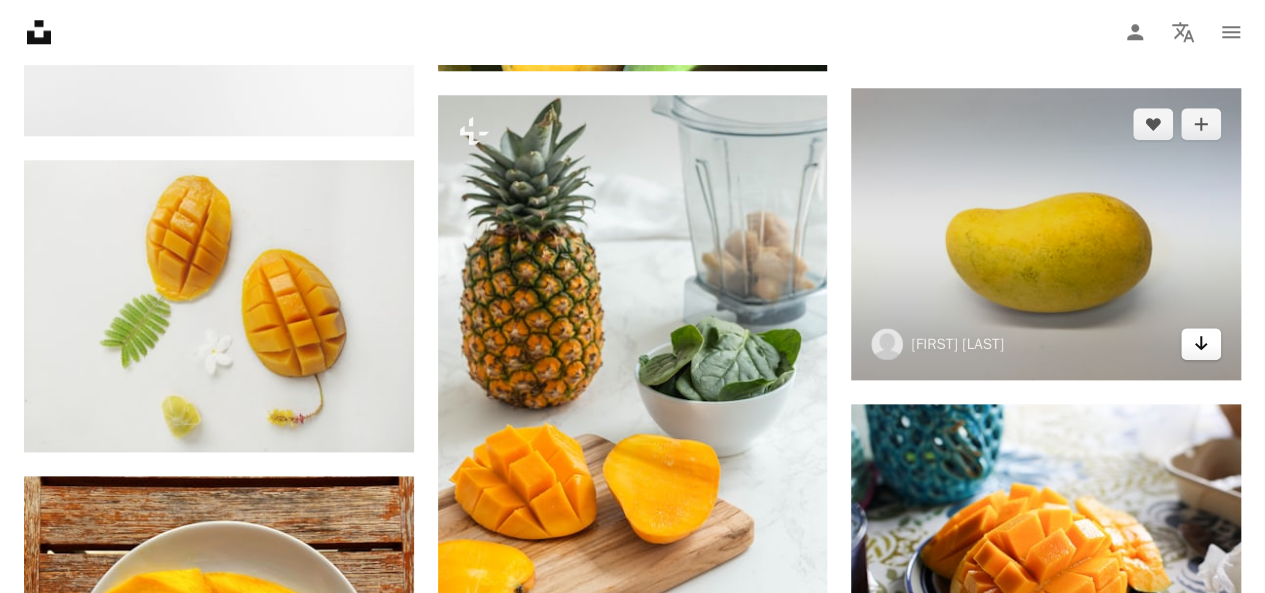 click on "Arrow pointing down" 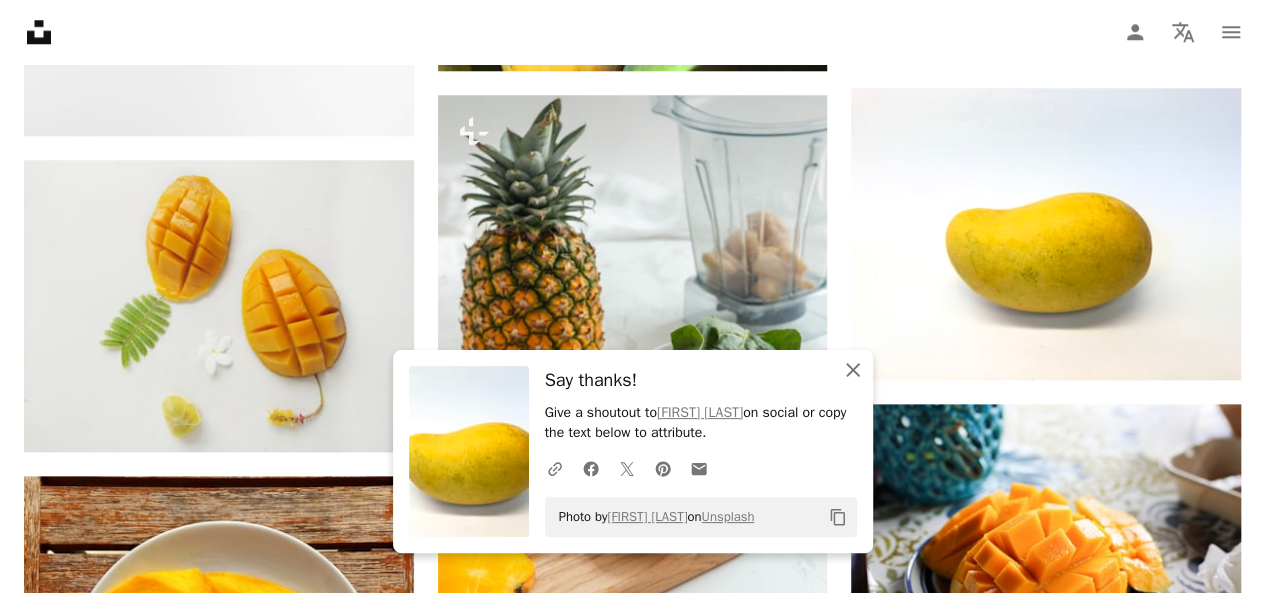 click on "An X shape" 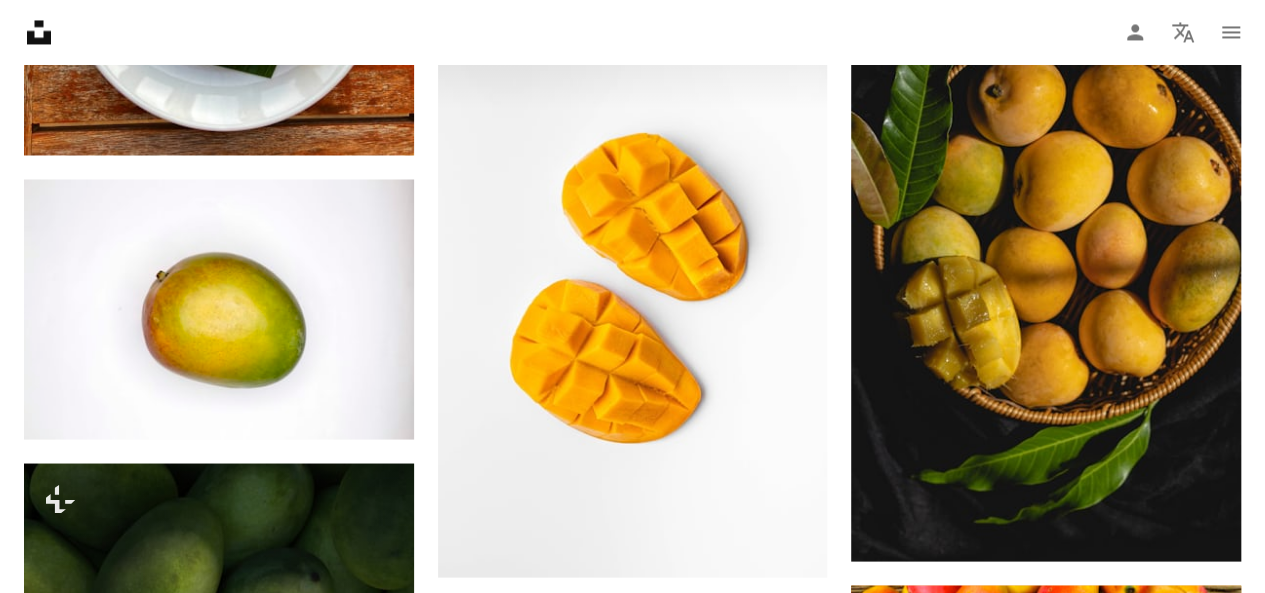 scroll, scrollTop: 1800, scrollLeft: 0, axis: vertical 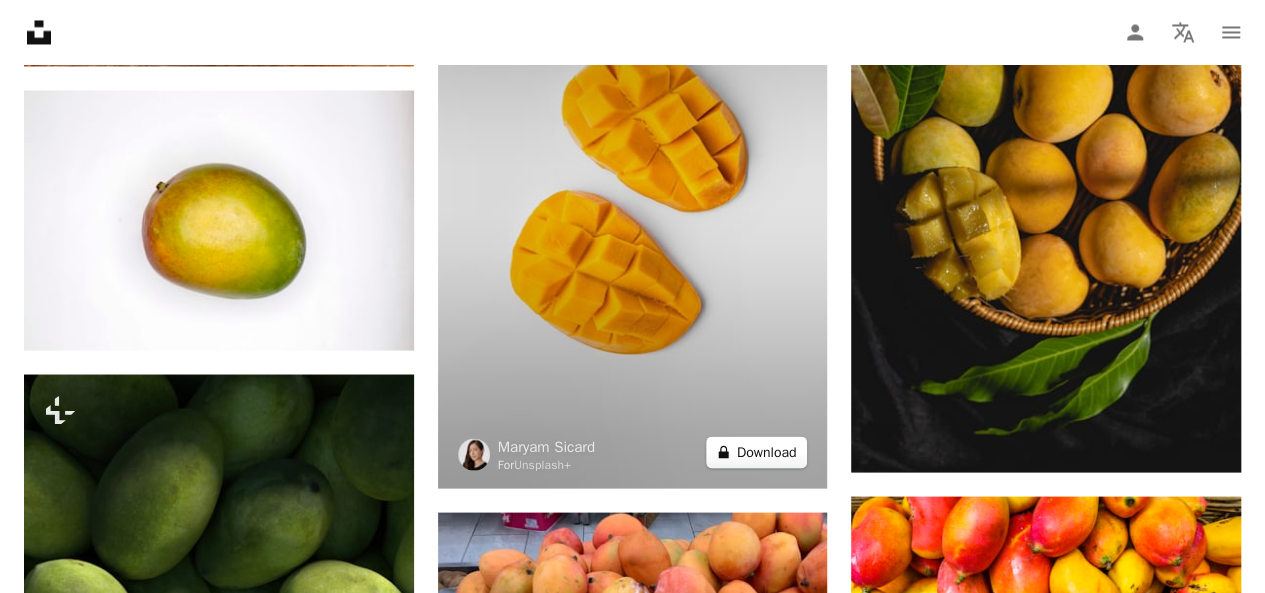 click on "A lock Download" at bounding box center (757, 452) 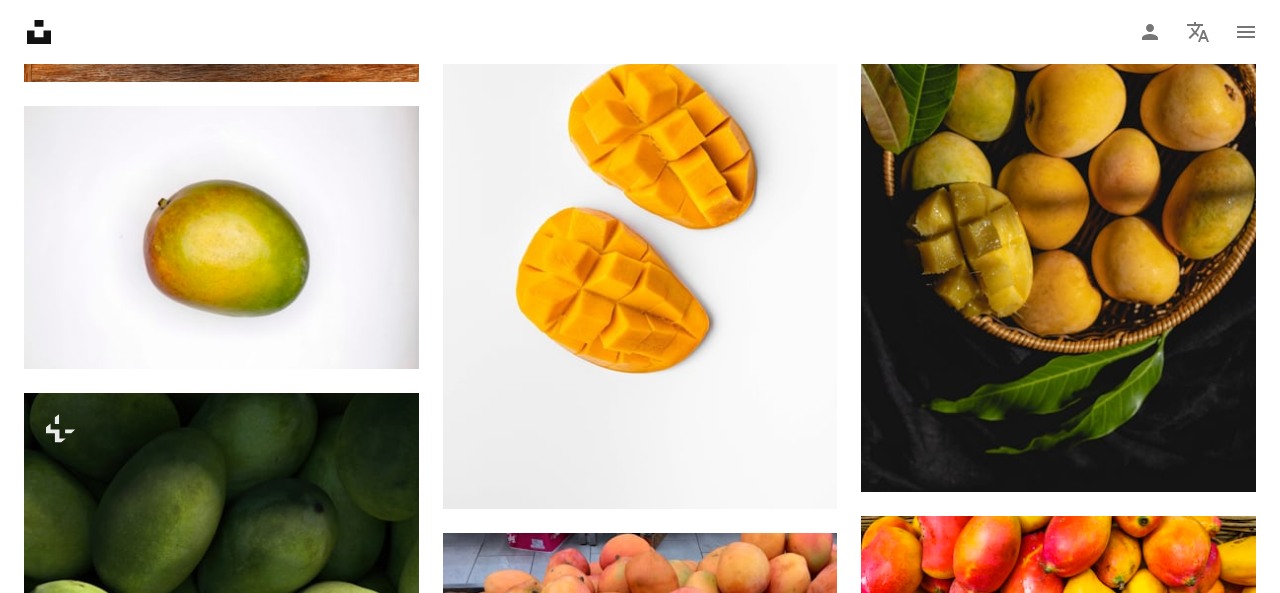drag, startPoint x: 1096, startPoint y: 96, endPoint x: 1082, endPoint y: 107, distance: 17.804493 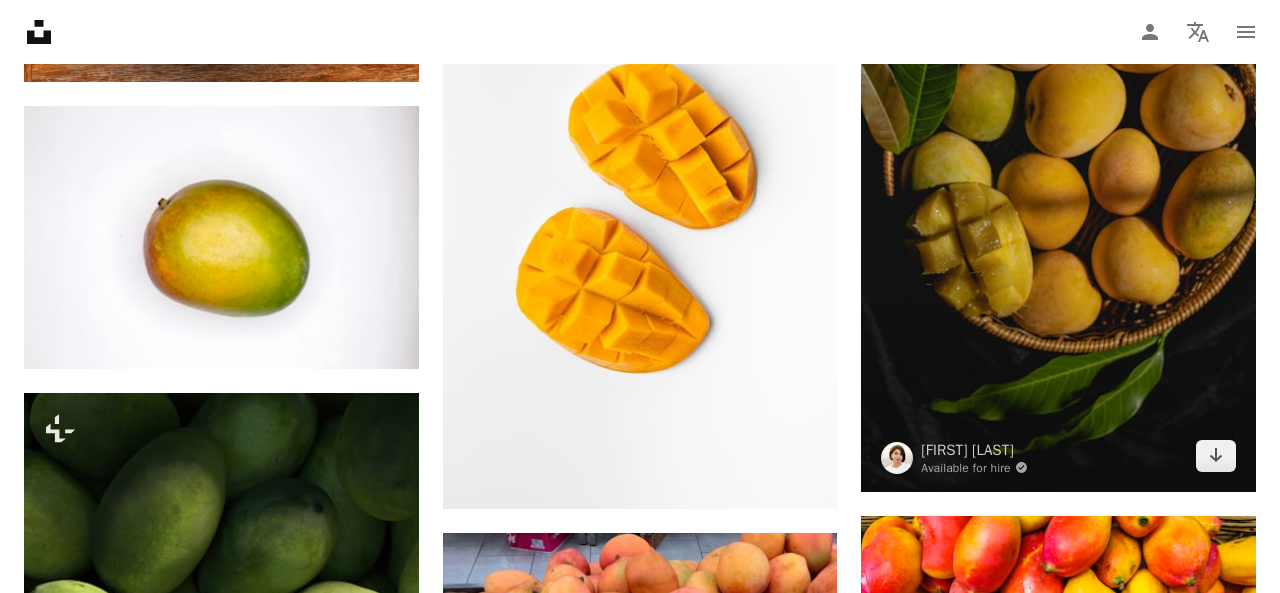 click on "An X shape Premium, ready to use images. Get unlimited access. A plus sign Members-only content added monthly A plus sign Unlimited royalty-free downloads A plus sign Illustrations  New A plus sign Enhanced legal protections yearly 66%  off monthly $12   $4 USD per month * Get  Unsplash+ * When paid annually, billed upfront  $48 Taxes where applicable. Renews automatically. Cancel anytime." at bounding box center [640, 3683] 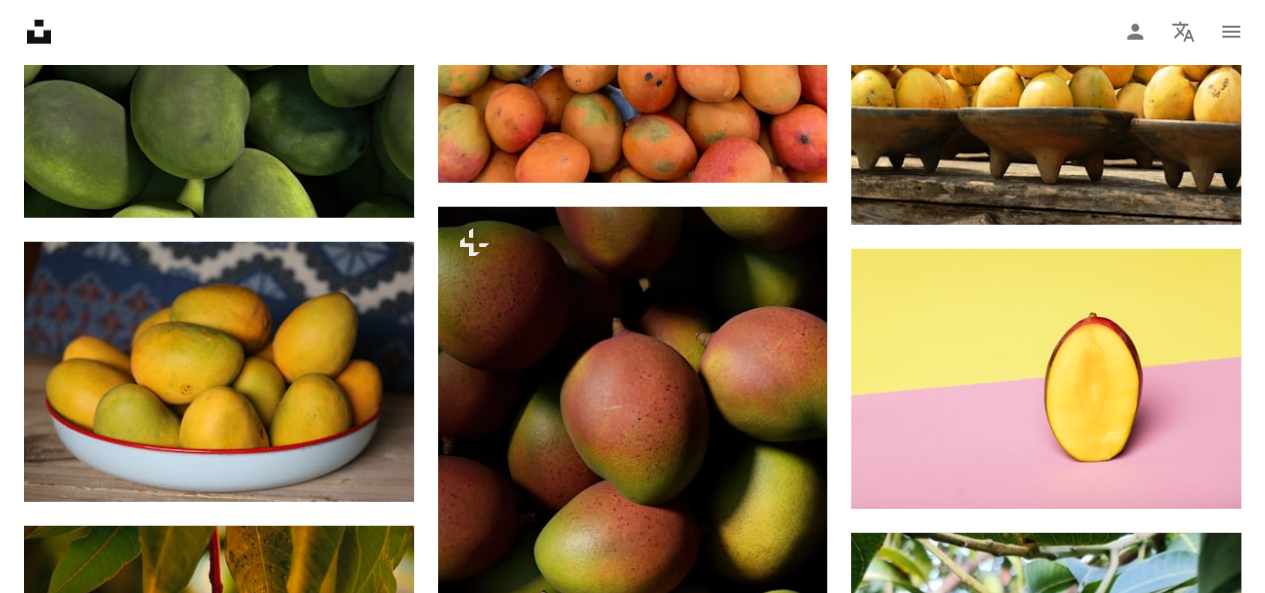 scroll, scrollTop: 2700, scrollLeft: 0, axis: vertical 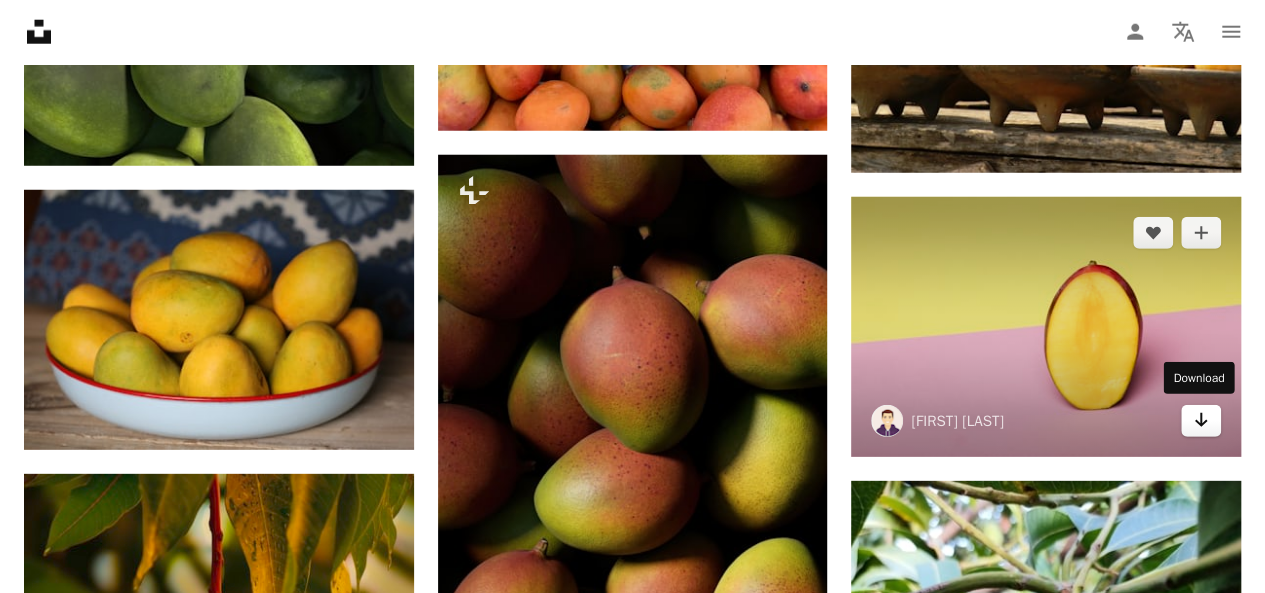 click on "Arrow pointing down" at bounding box center (1201, 421) 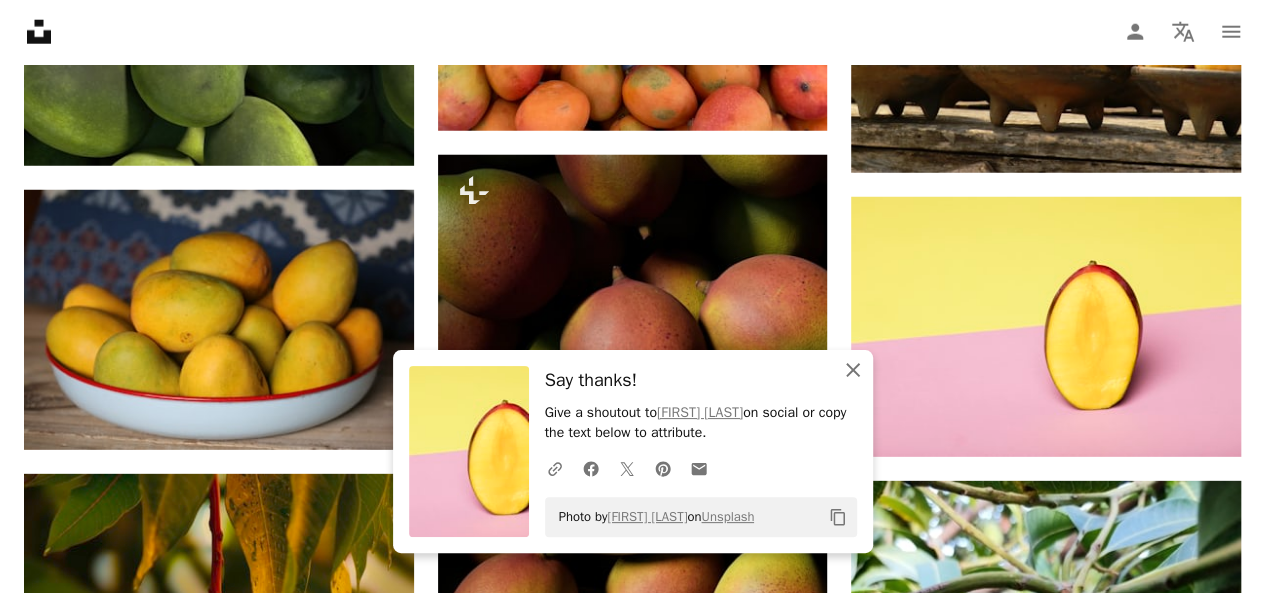 click on "An X shape" 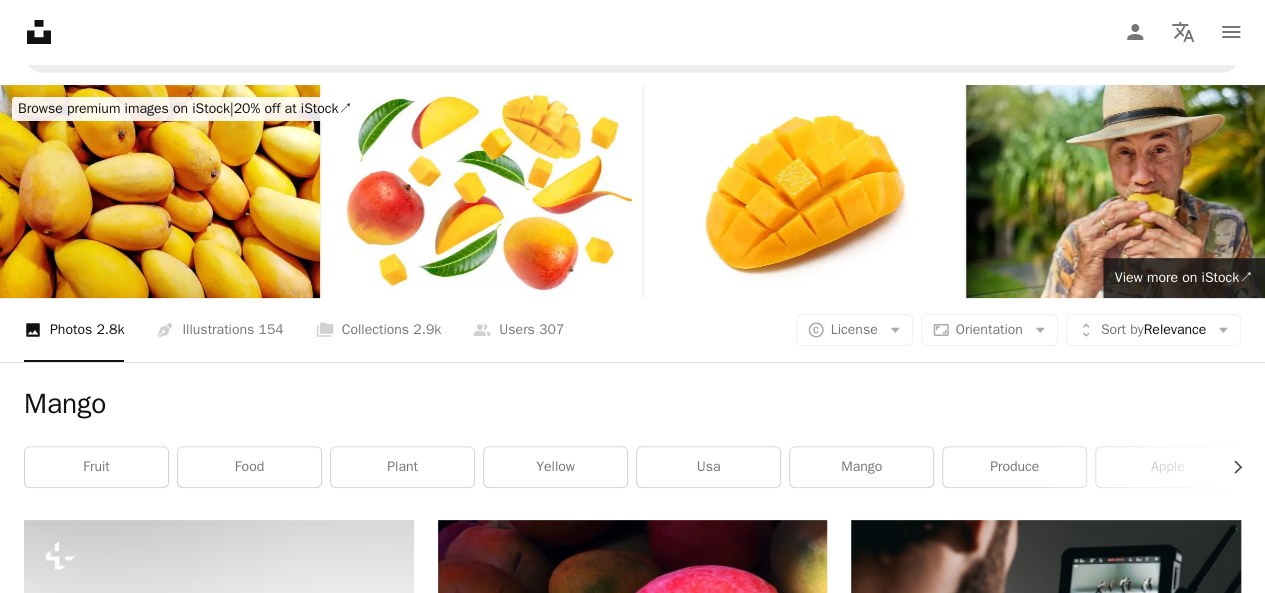scroll, scrollTop: 0, scrollLeft: 0, axis: both 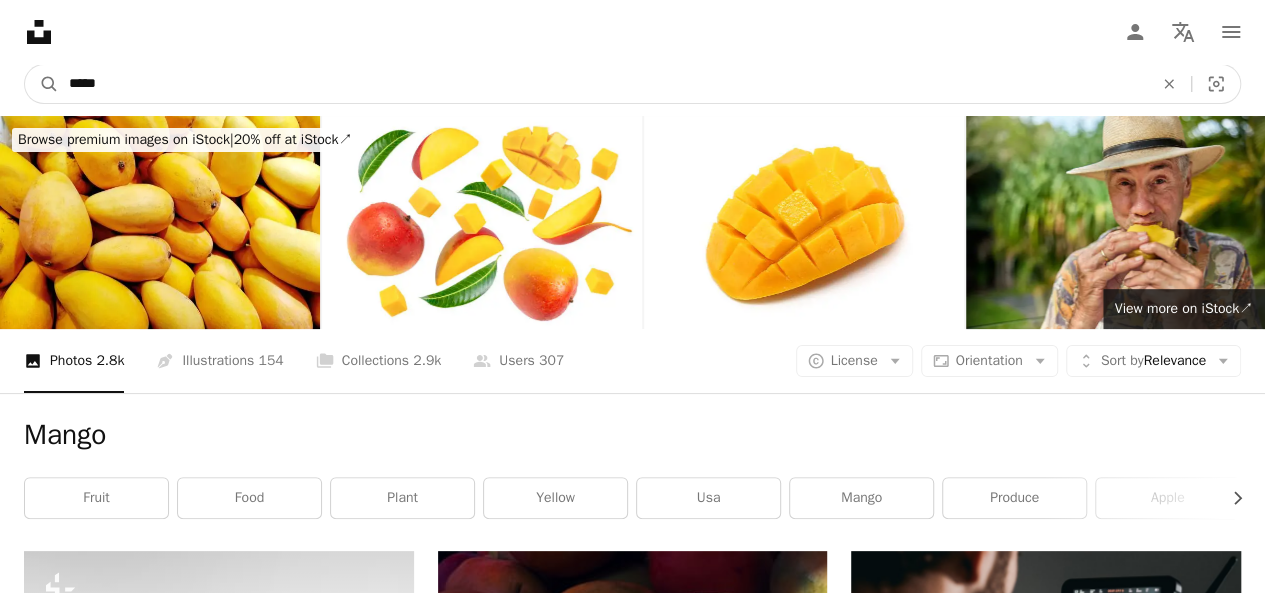 click on "*****" at bounding box center (603, 84) 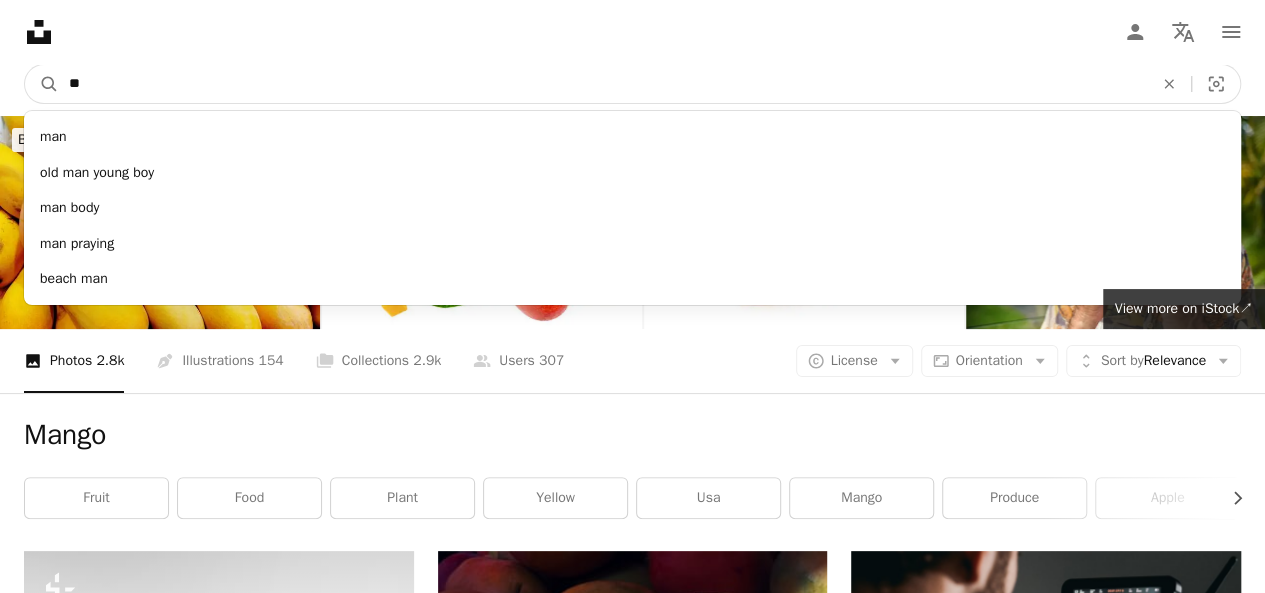 type on "*" 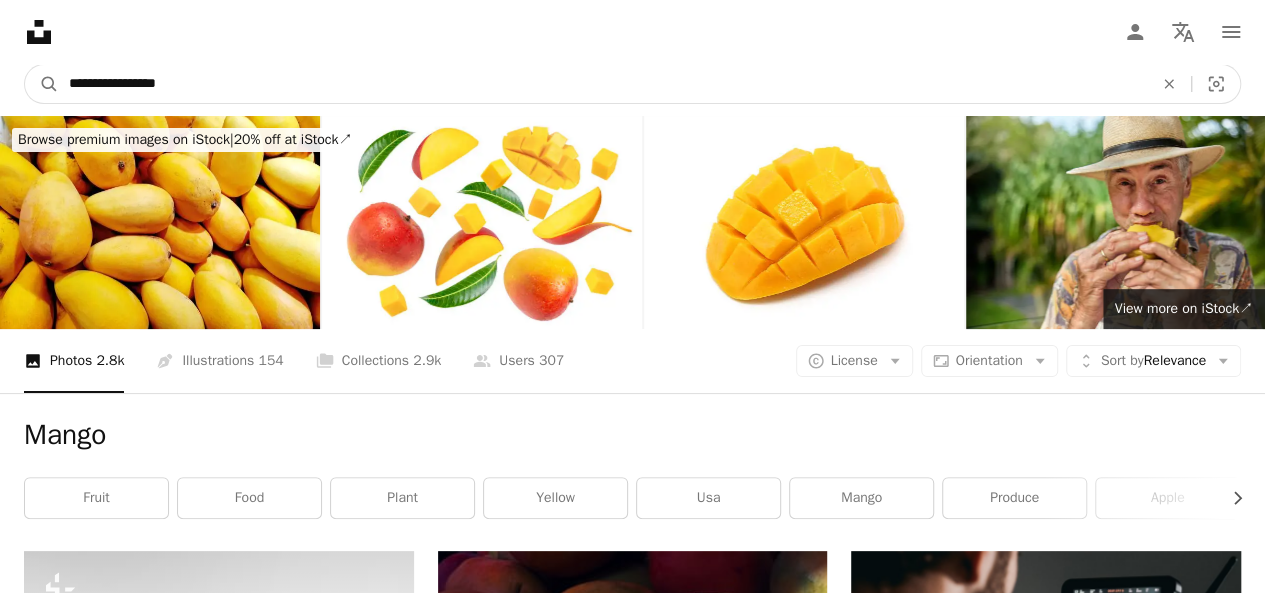 type on "**********" 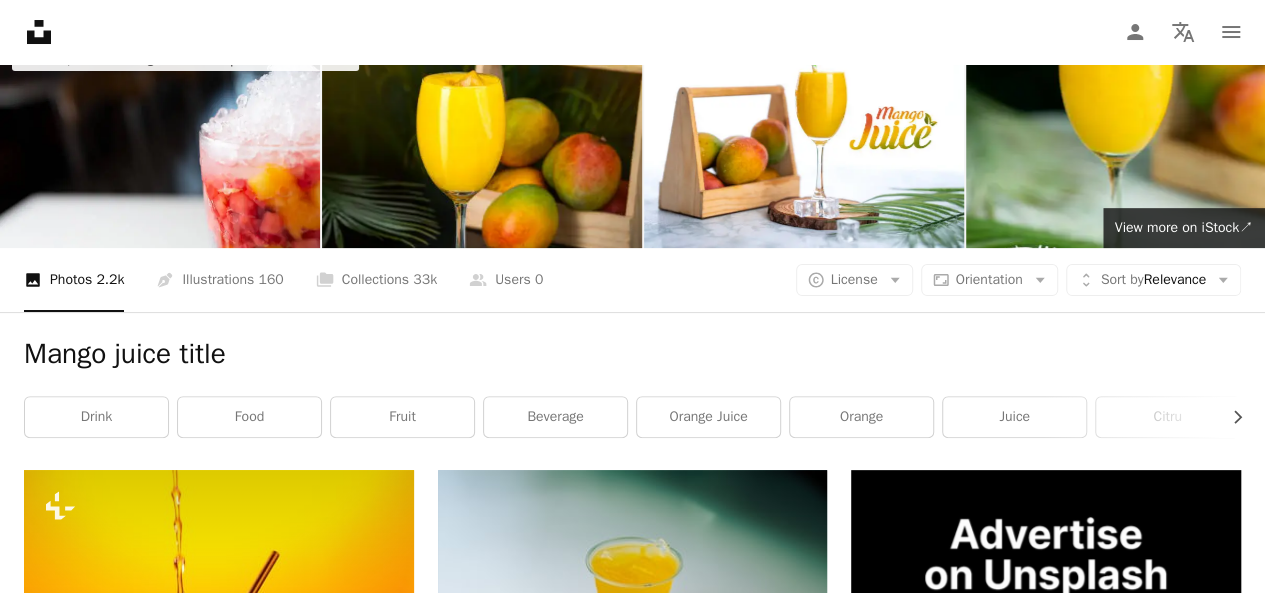 scroll, scrollTop: 0, scrollLeft: 0, axis: both 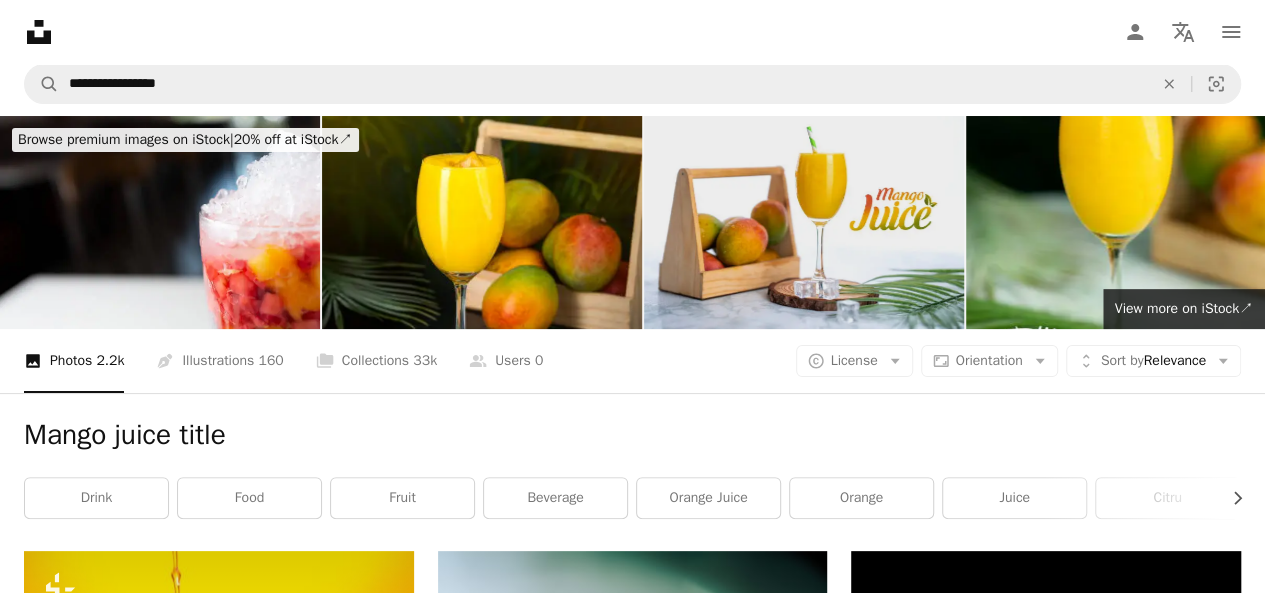drag, startPoint x: 838, startPoint y: 287, endPoint x: 804, endPoint y: 291, distance: 34.234486 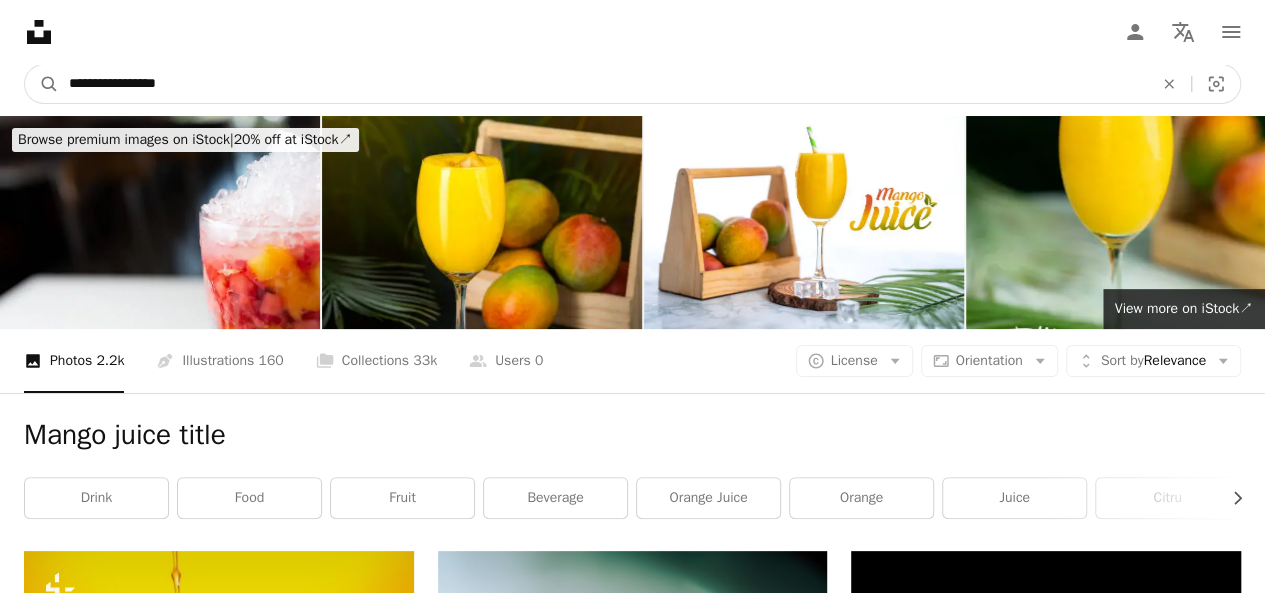 click on "**********" at bounding box center (603, 84) 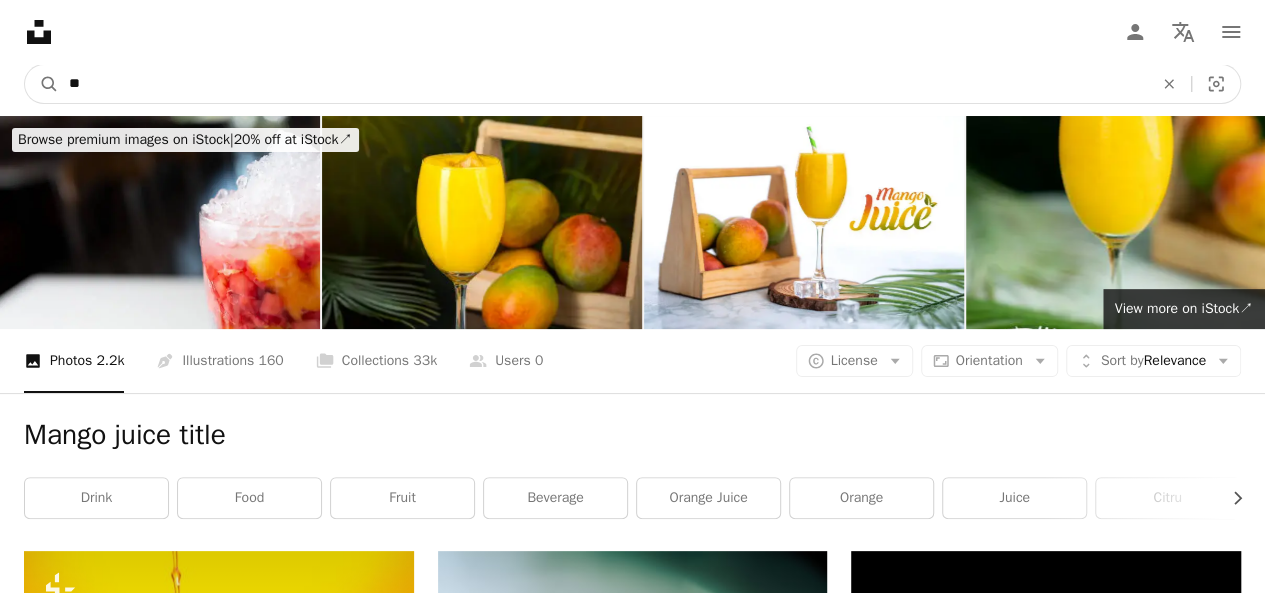 type on "*" 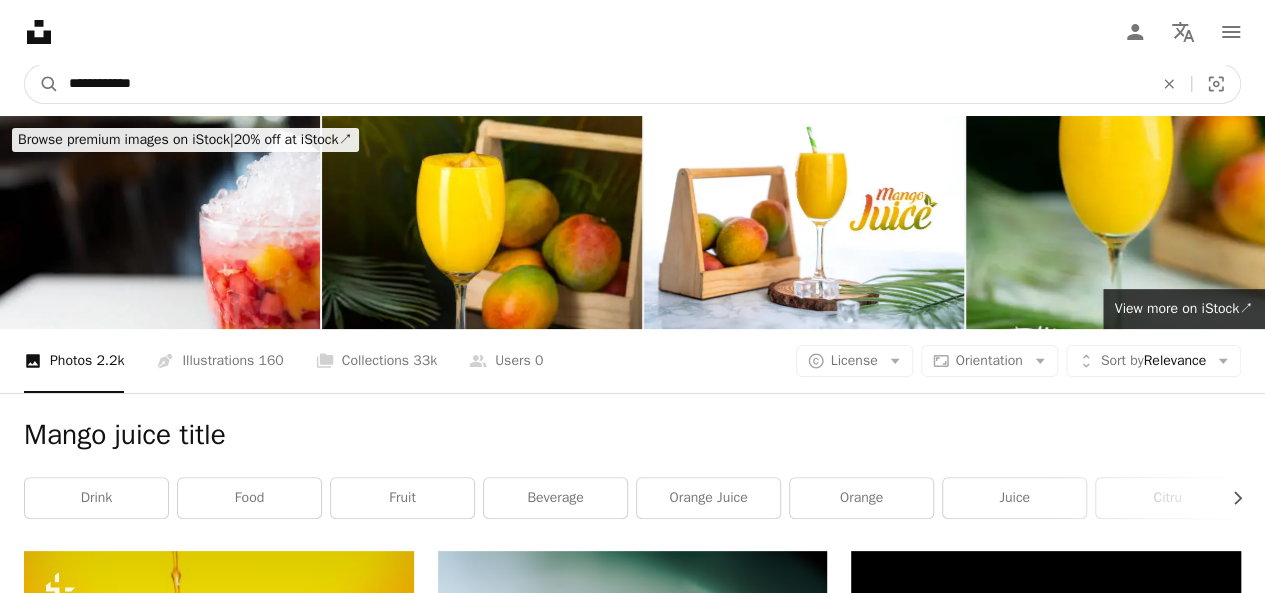 click on "**********" at bounding box center [603, 84] 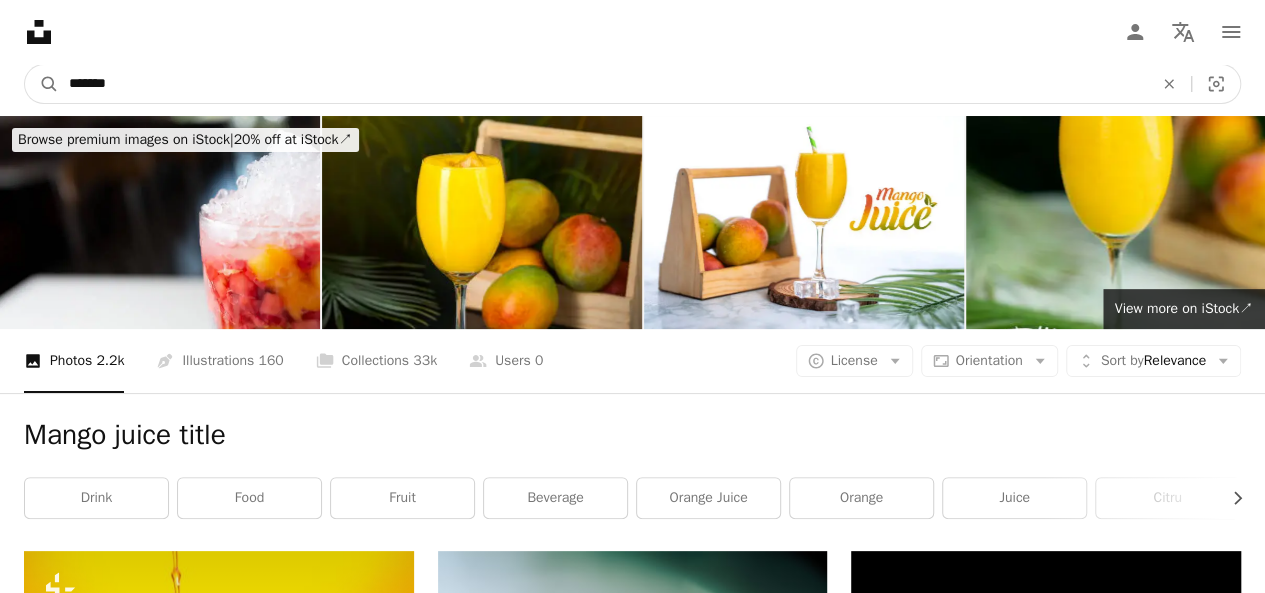 type on "*****" 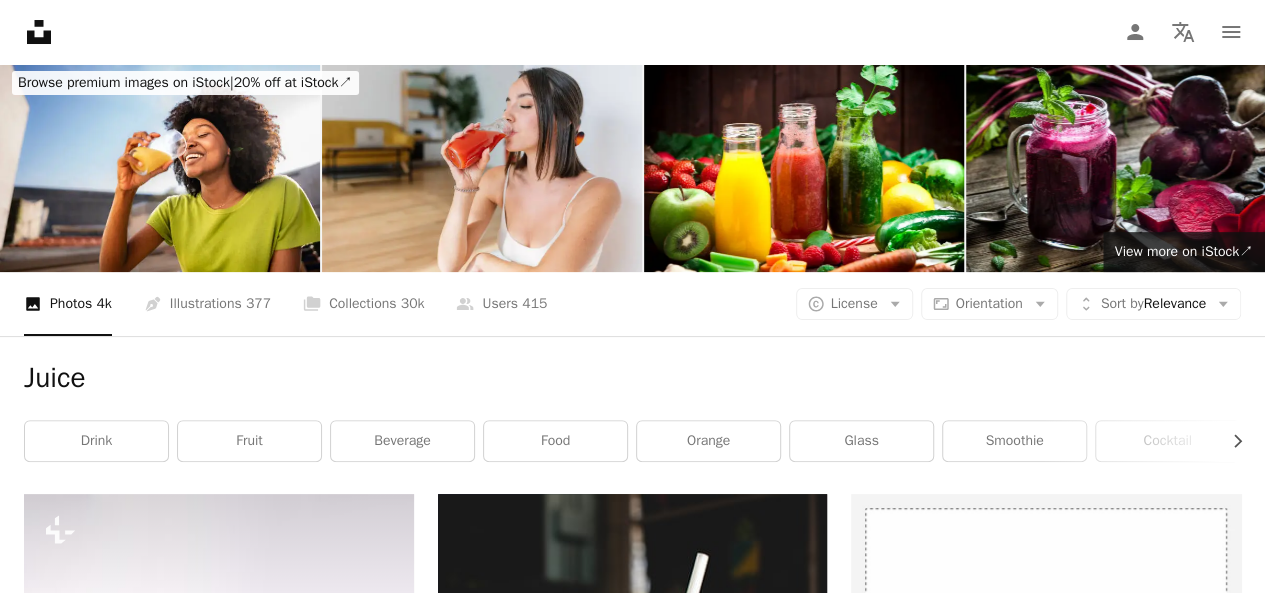 scroll, scrollTop: 0, scrollLeft: 0, axis: both 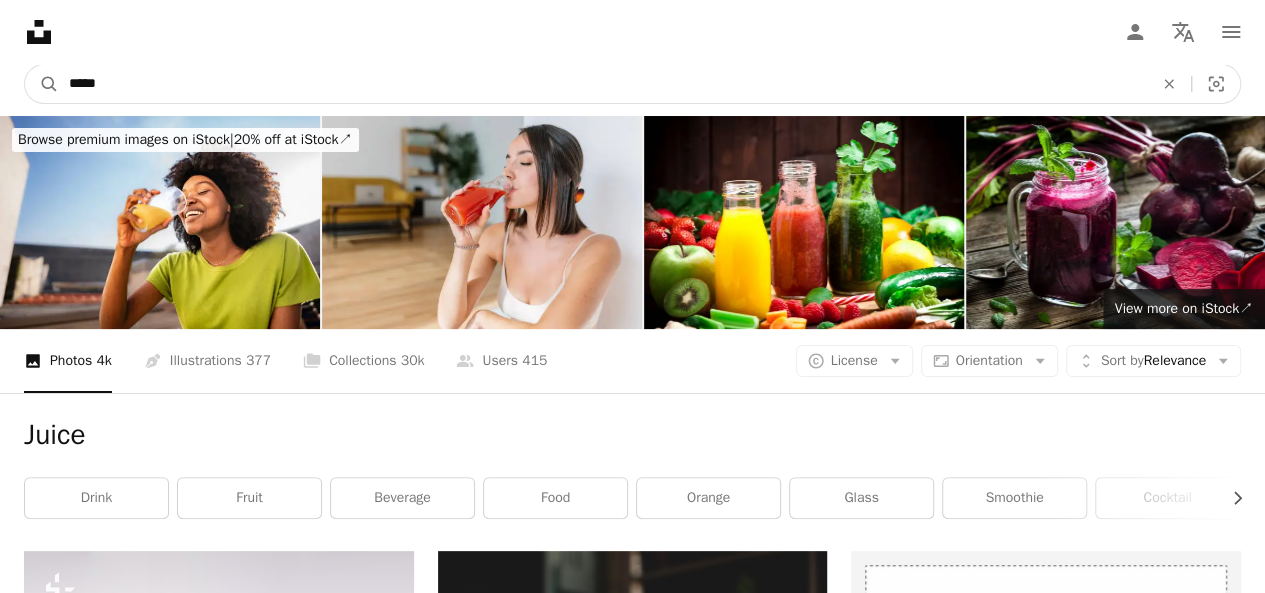 click on "*****" at bounding box center [603, 84] 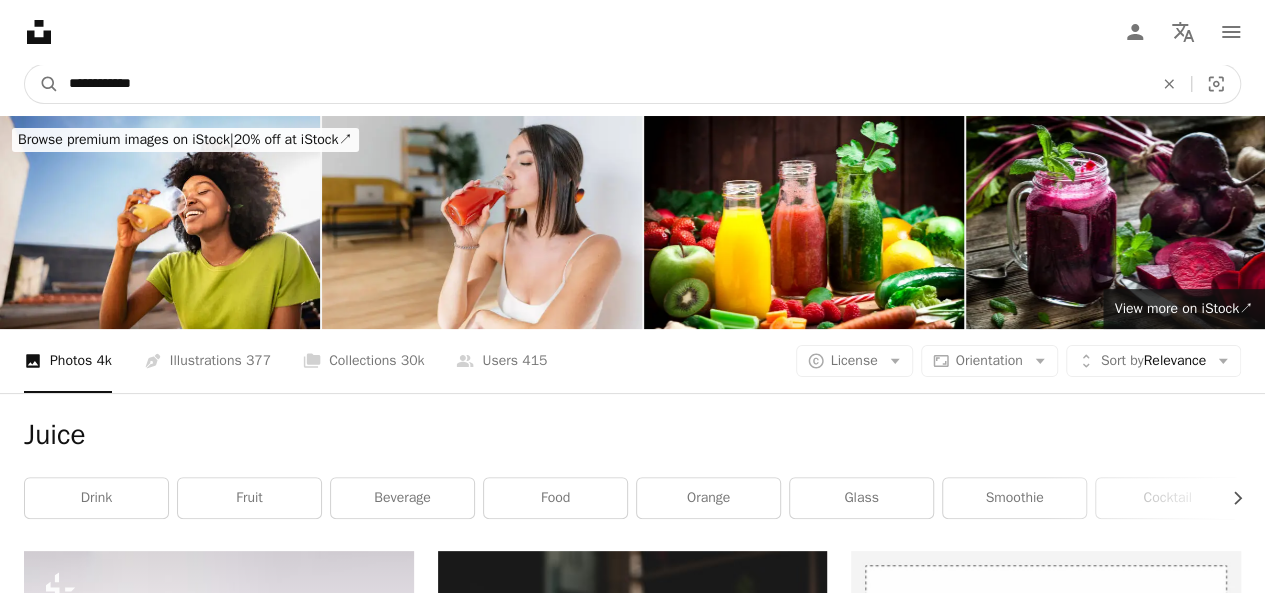 type on "**********" 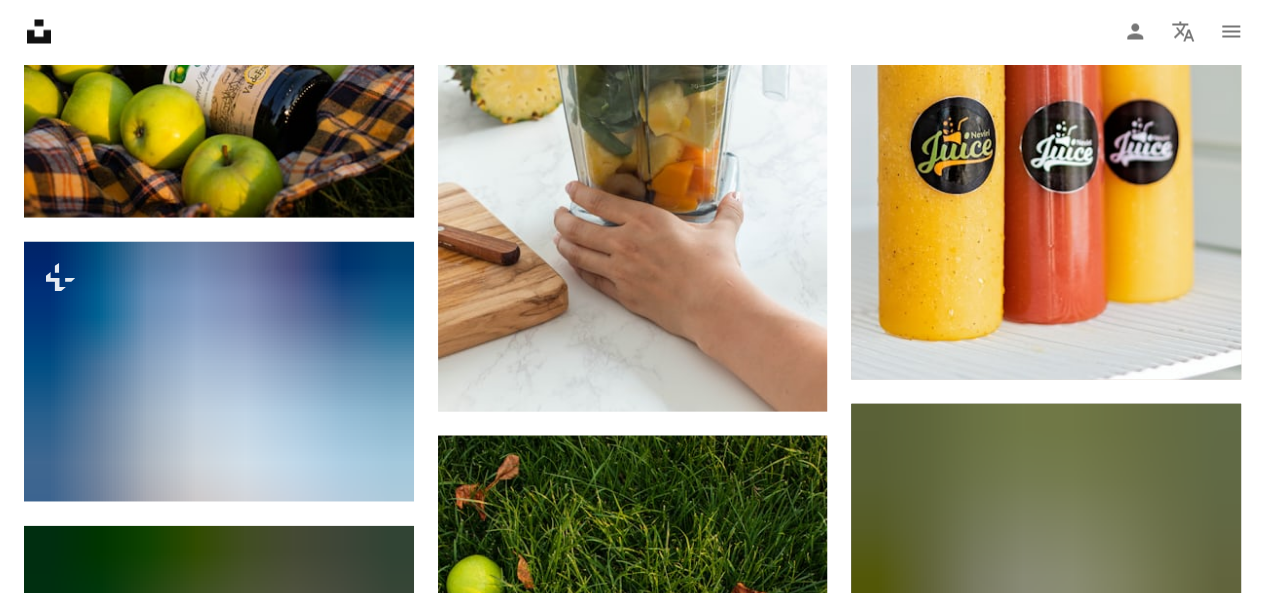 scroll, scrollTop: 1700, scrollLeft: 0, axis: vertical 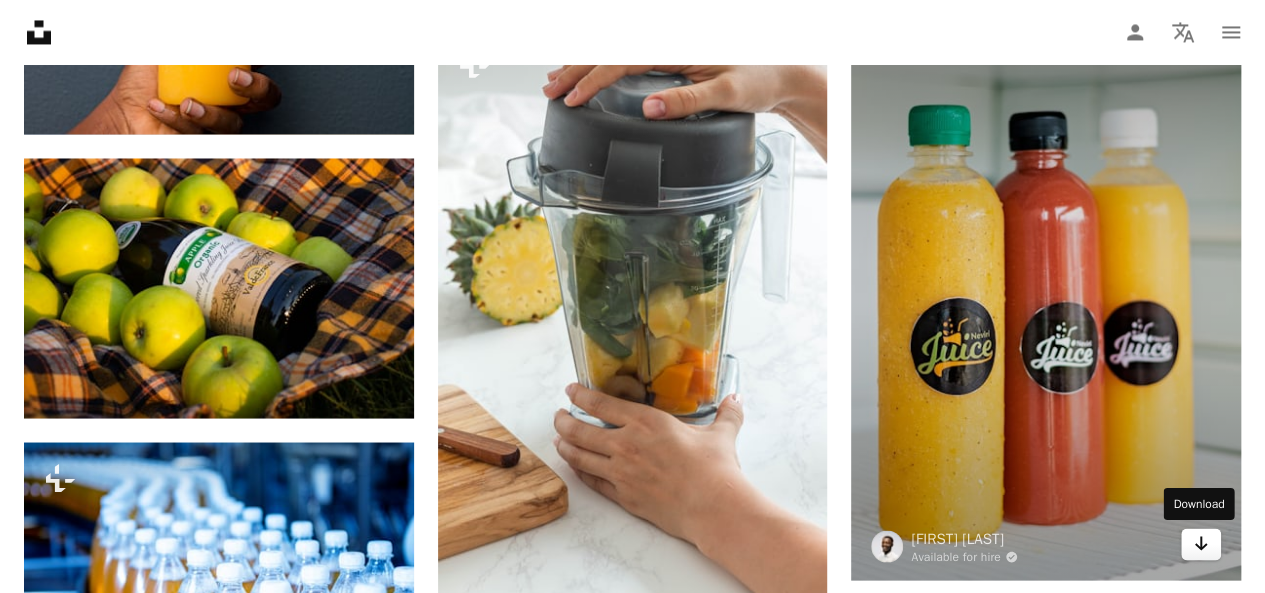 click on "Arrow pointing down" 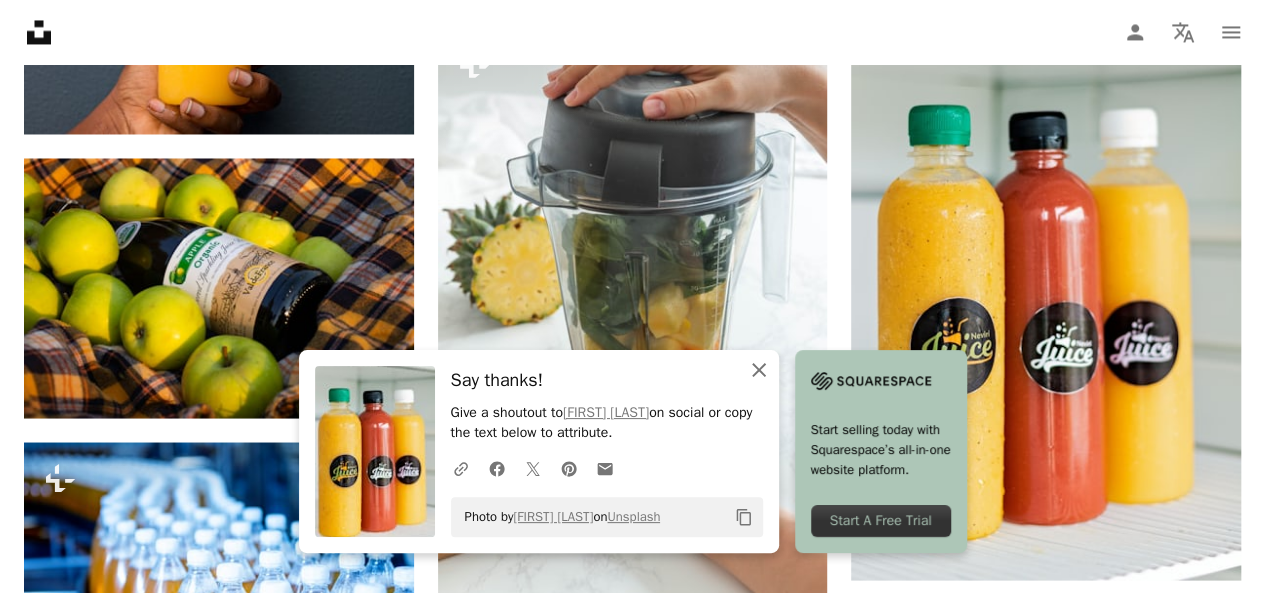 click on "An X shape" 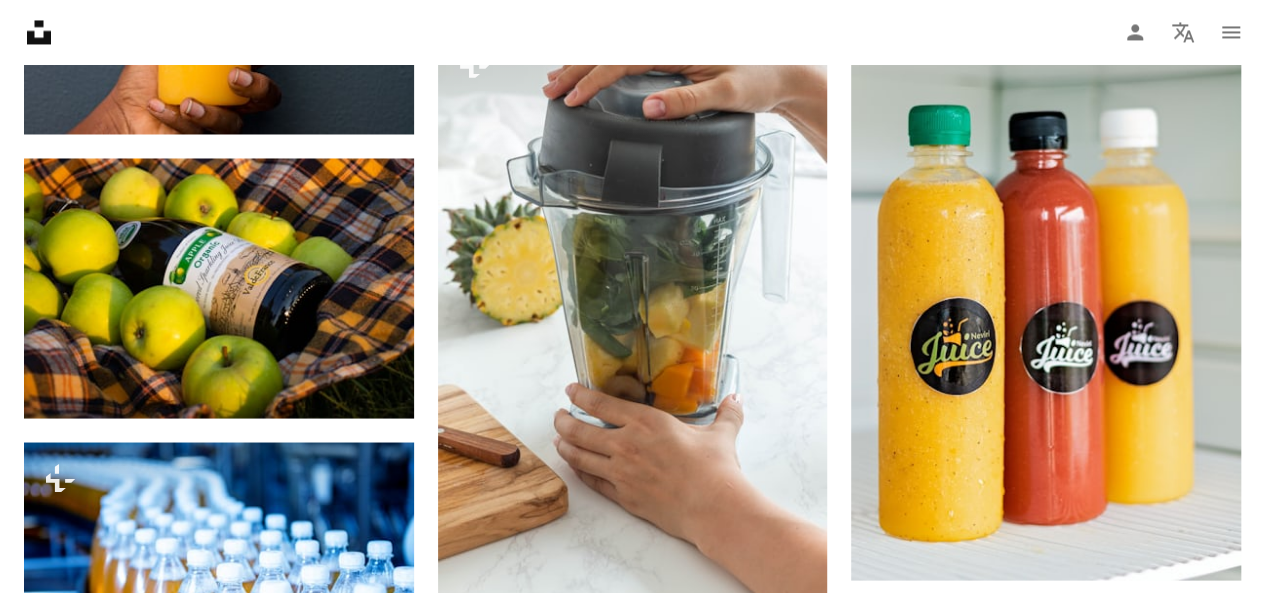 click on "Unsplash logo Unsplash Home A photo Pen Tool A compass A stack of folders Download Person Localization icon navigation menu" at bounding box center [632, 32] 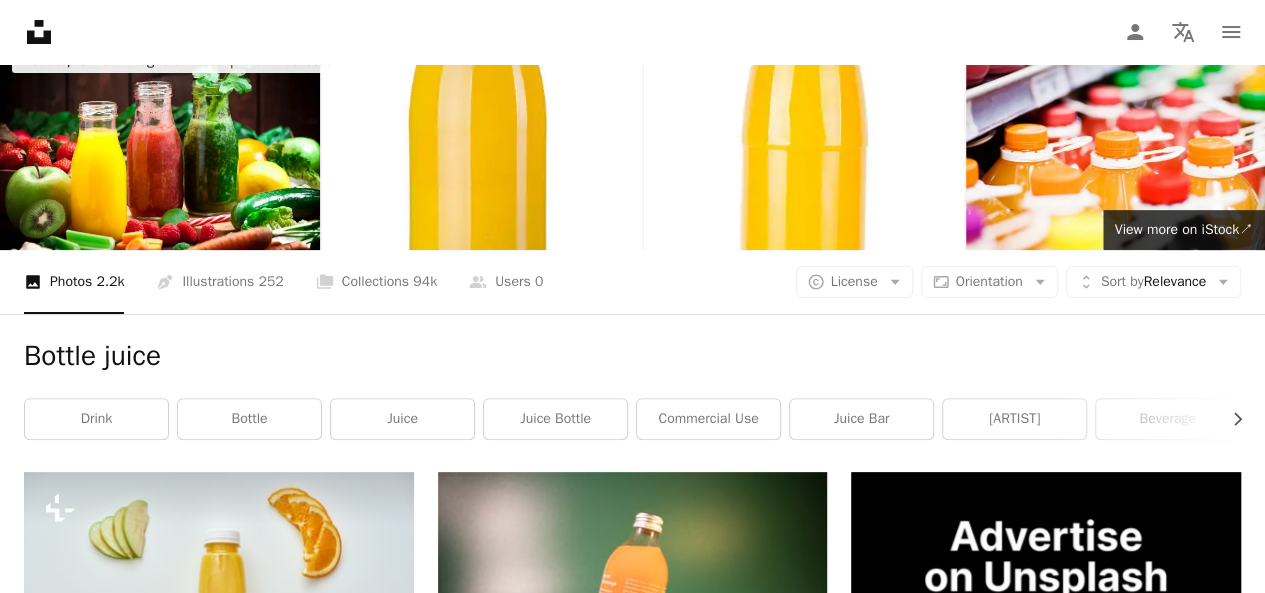 scroll, scrollTop: 0, scrollLeft: 0, axis: both 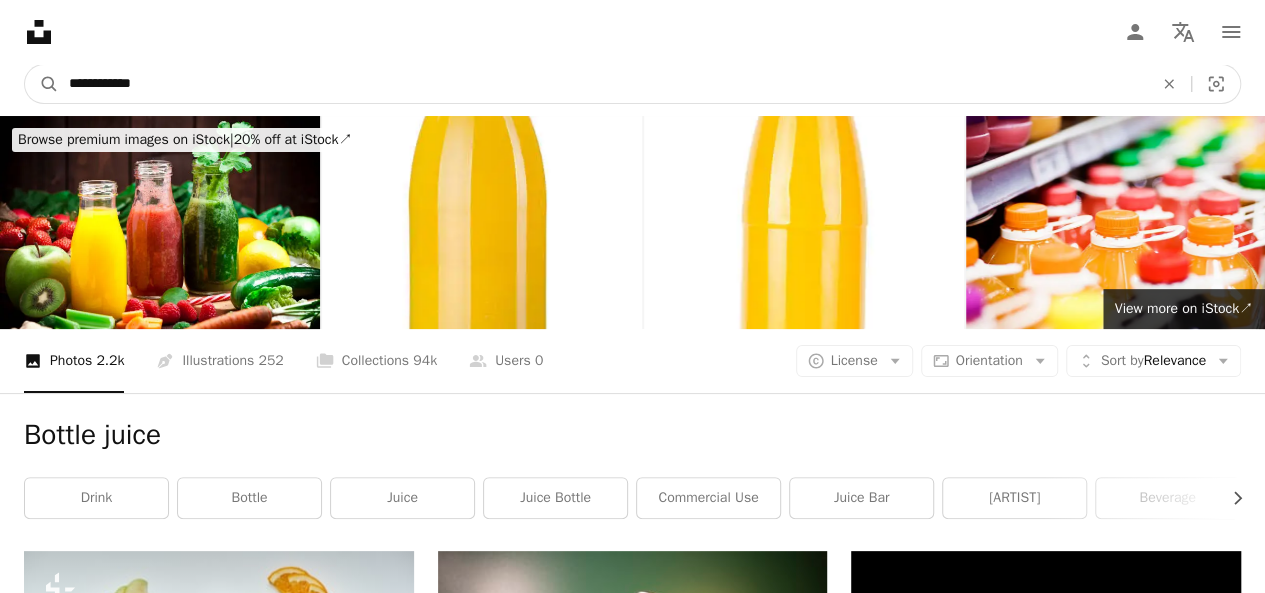 click on "**********" at bounding box center (603, 84) 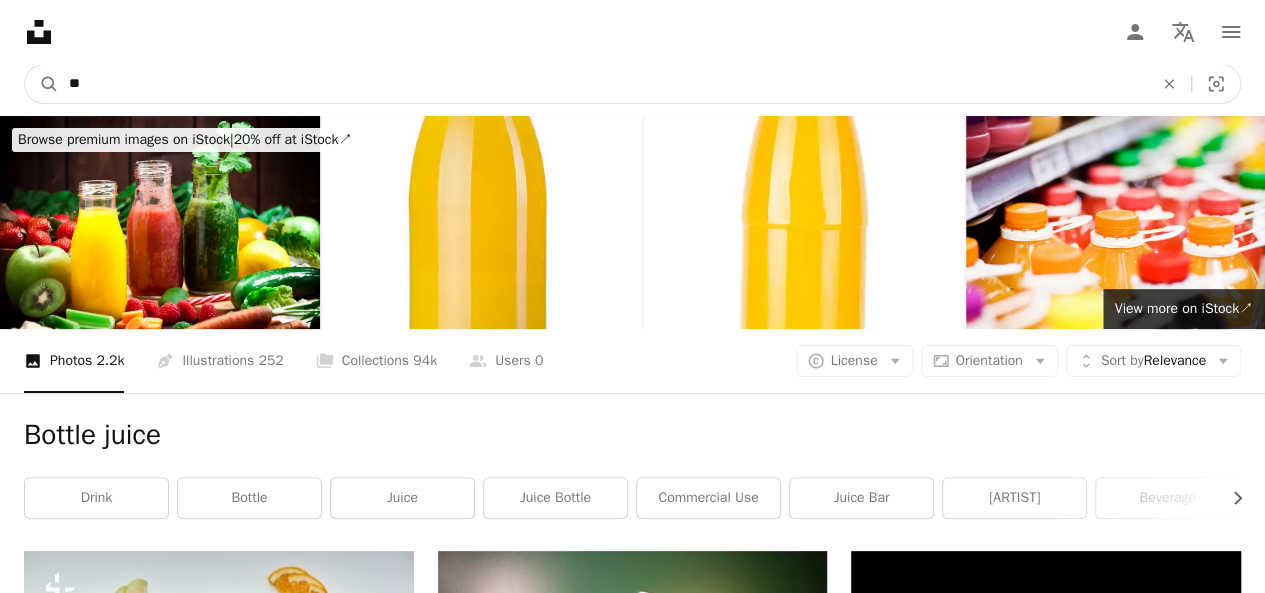 type on "*" 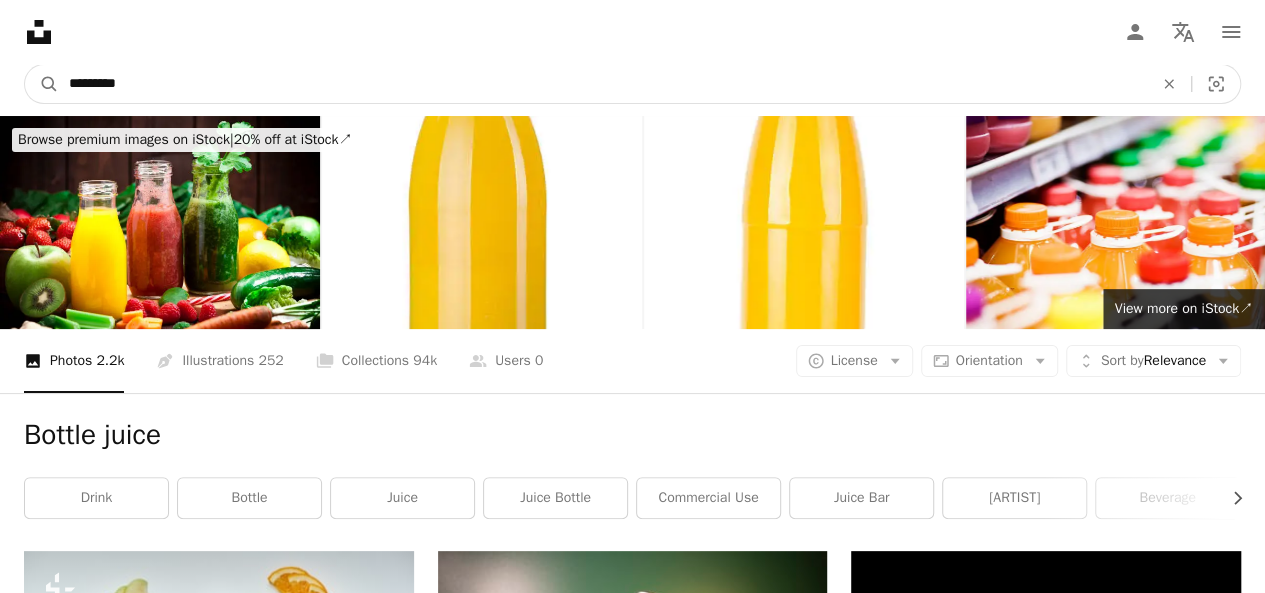type on "*********" 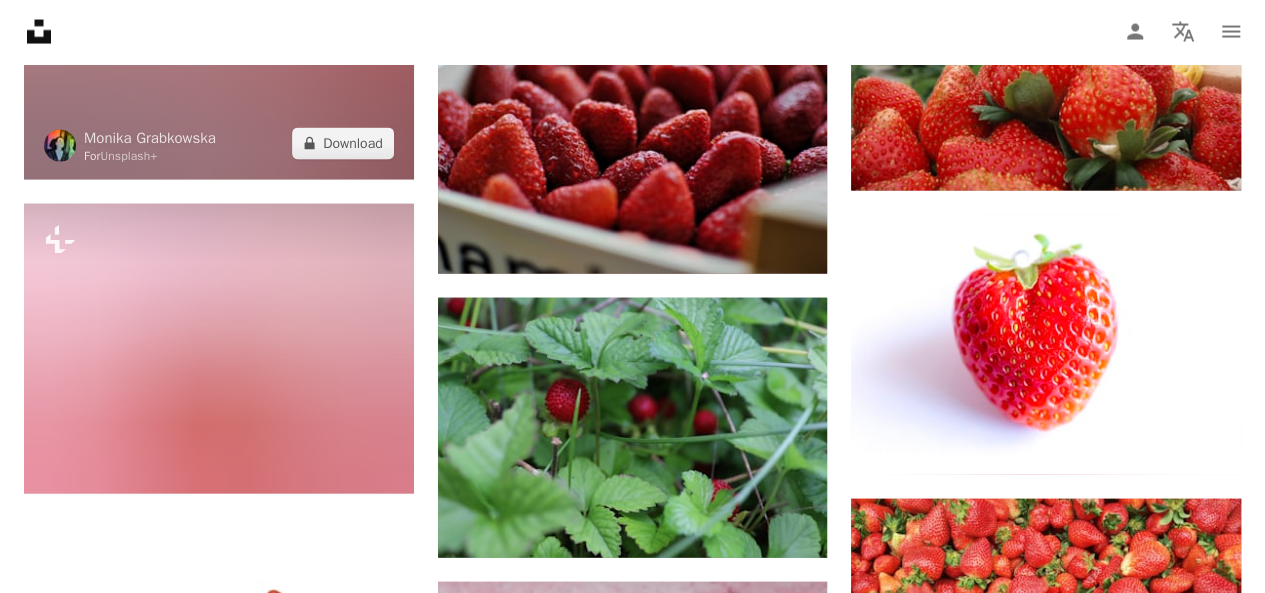 scroll, scrollTop: 2100, scrollLeft: 0, axis: vertical 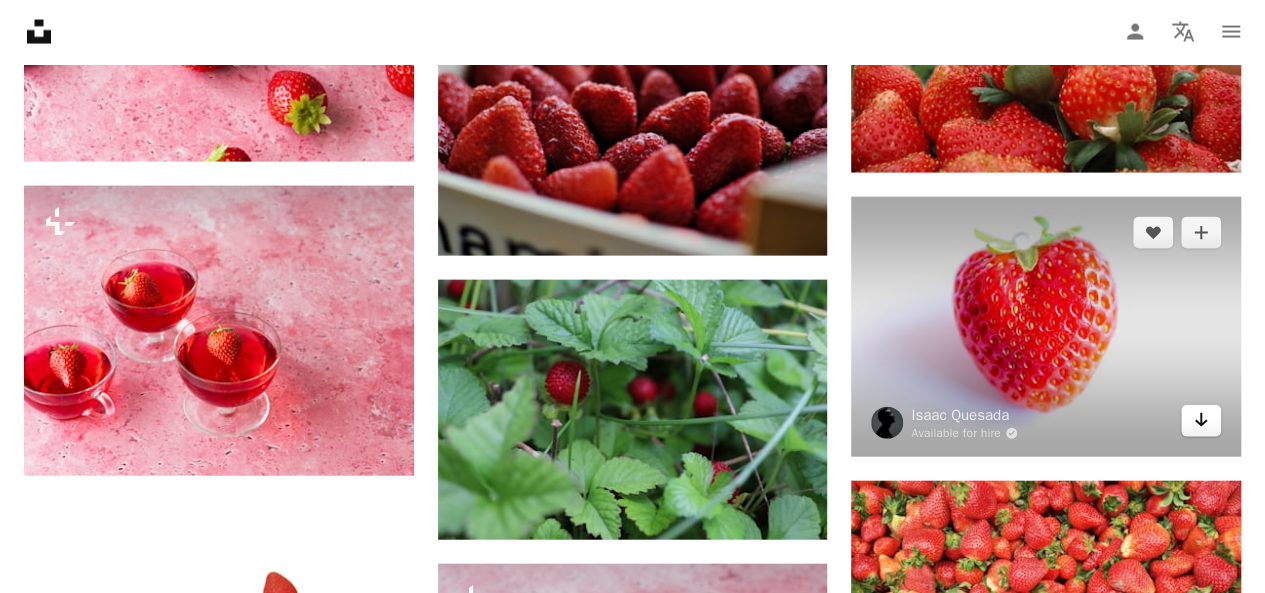click on "Arrow pointing down" at bounding box center [1201, 421] 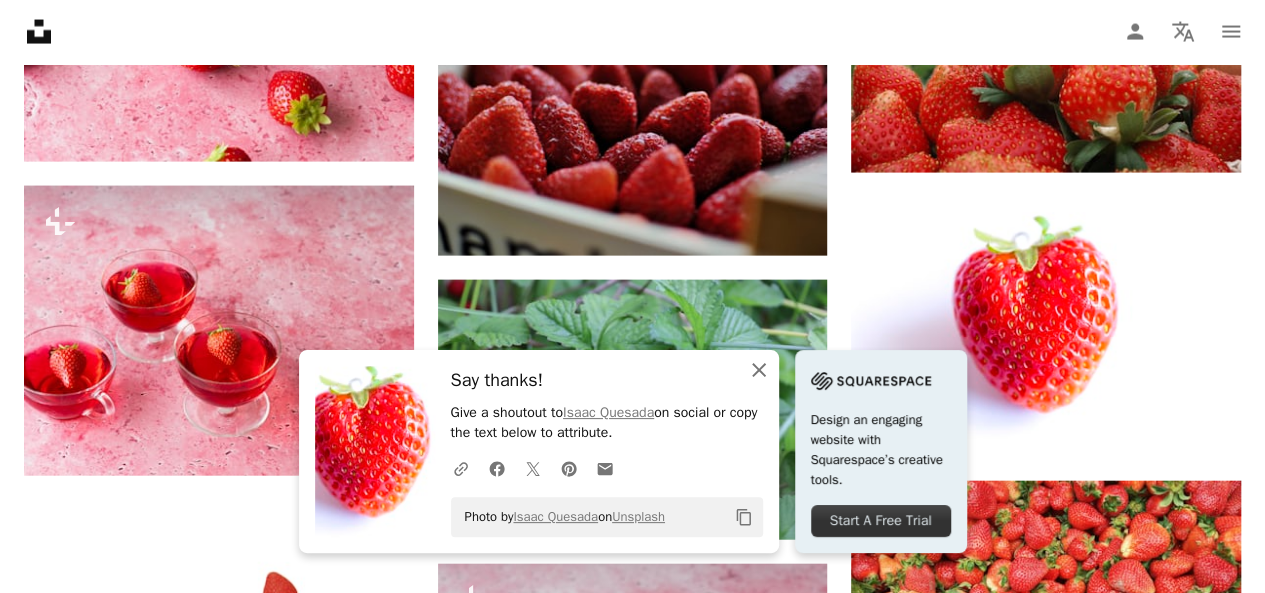 click on "An X shape" 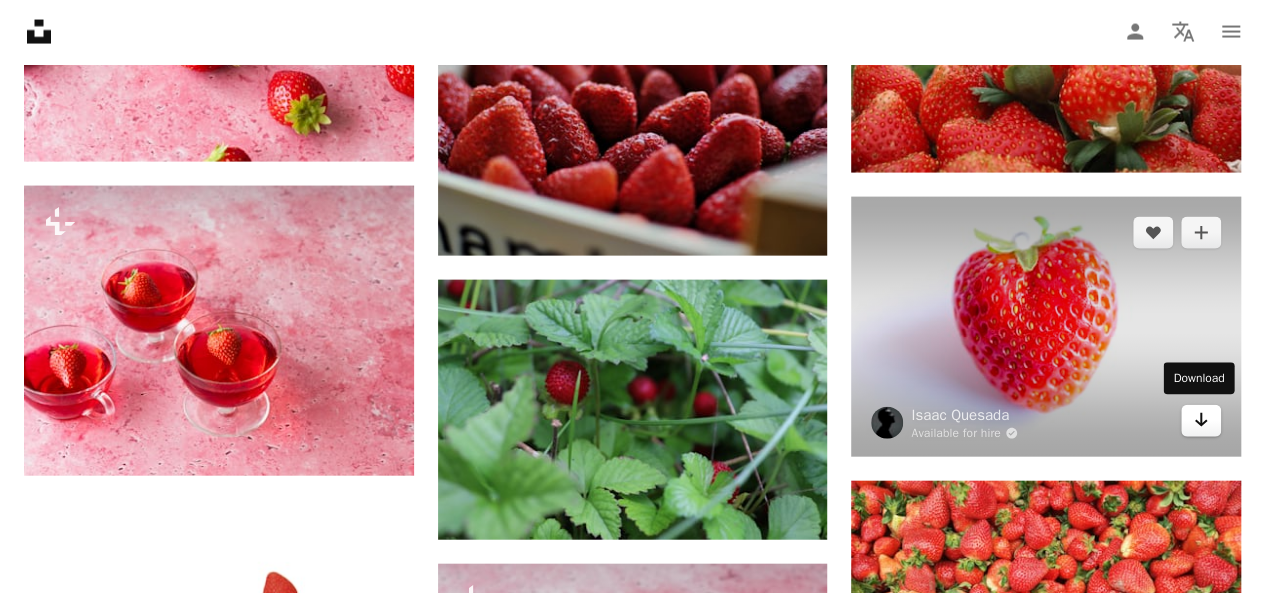 click on "Arrow pointing down" 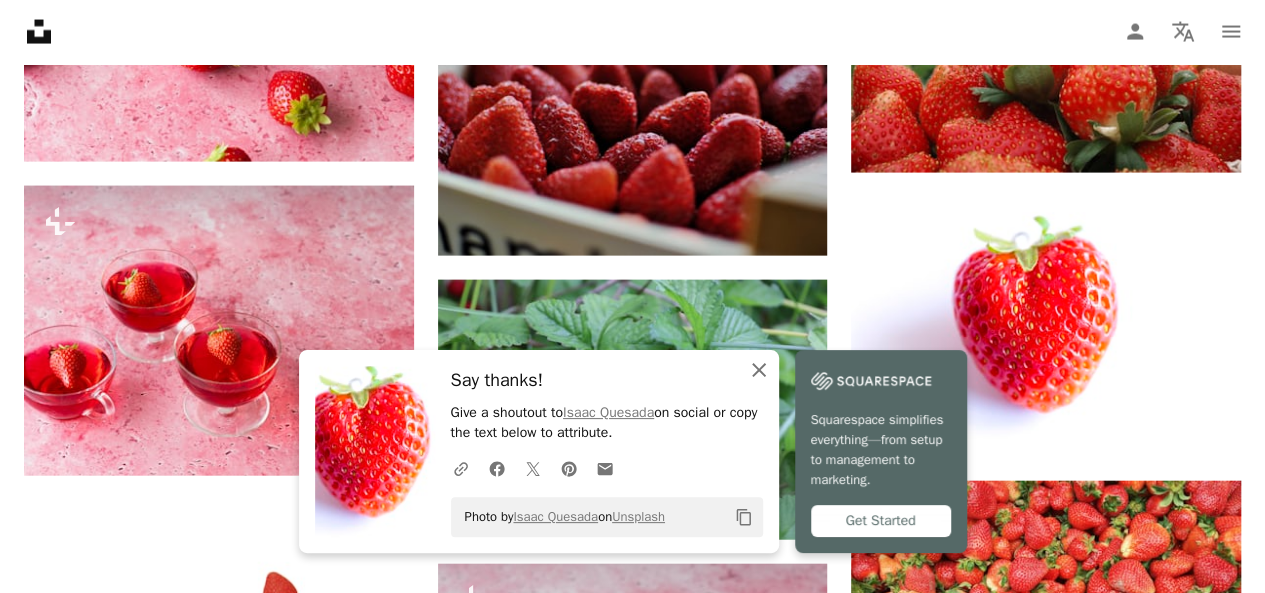 click 